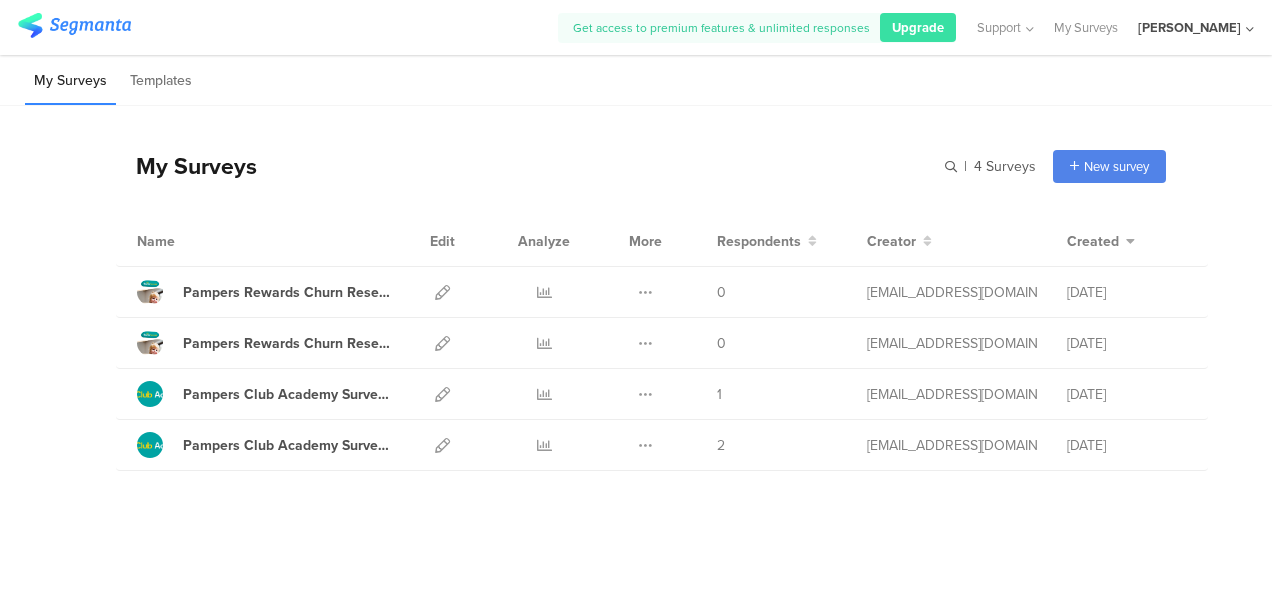 scroll, scrollTop: 0, scrollLeft: 0, axis: both 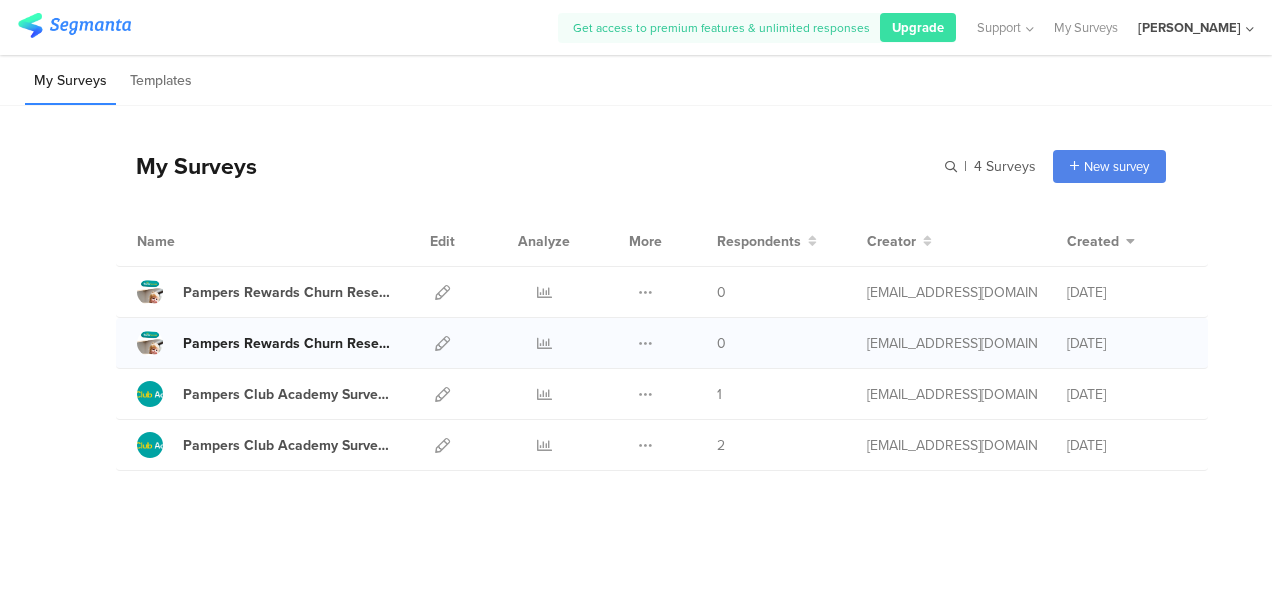 click on "Pampers Rewards Churn Research Survey for Group [DATE]" at bounding box center (287, 343) 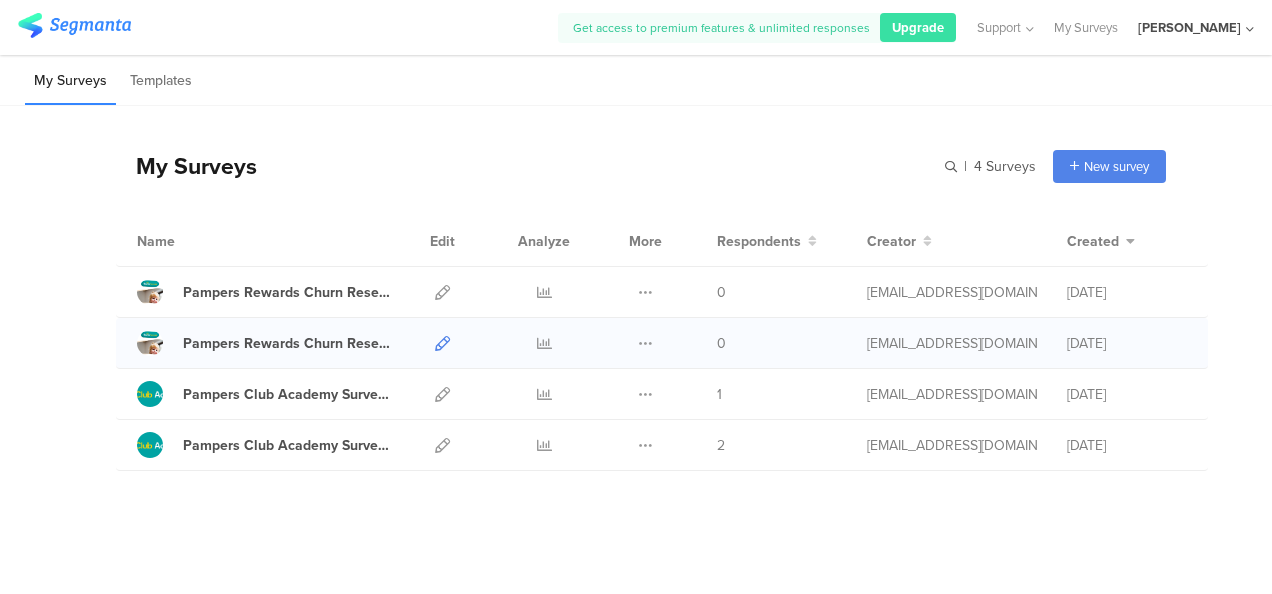 click at bounding box center [442, 343] 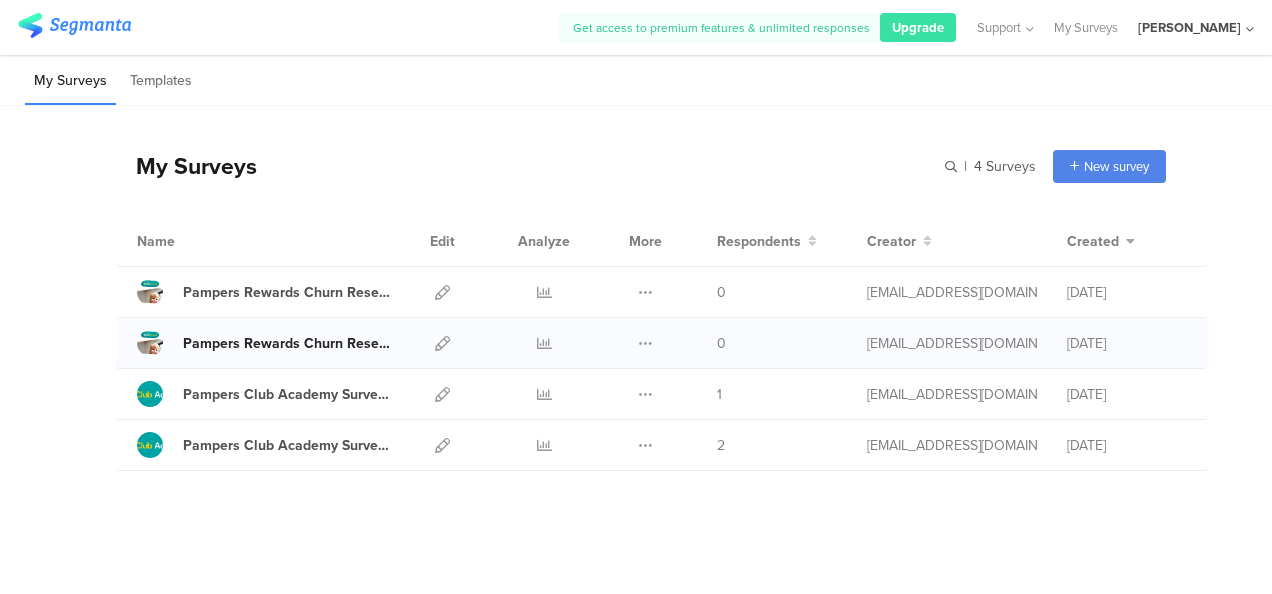click on "Pampers Rewards Churn Research Survey for Group [DATE]" at bounding box center [287, 343] 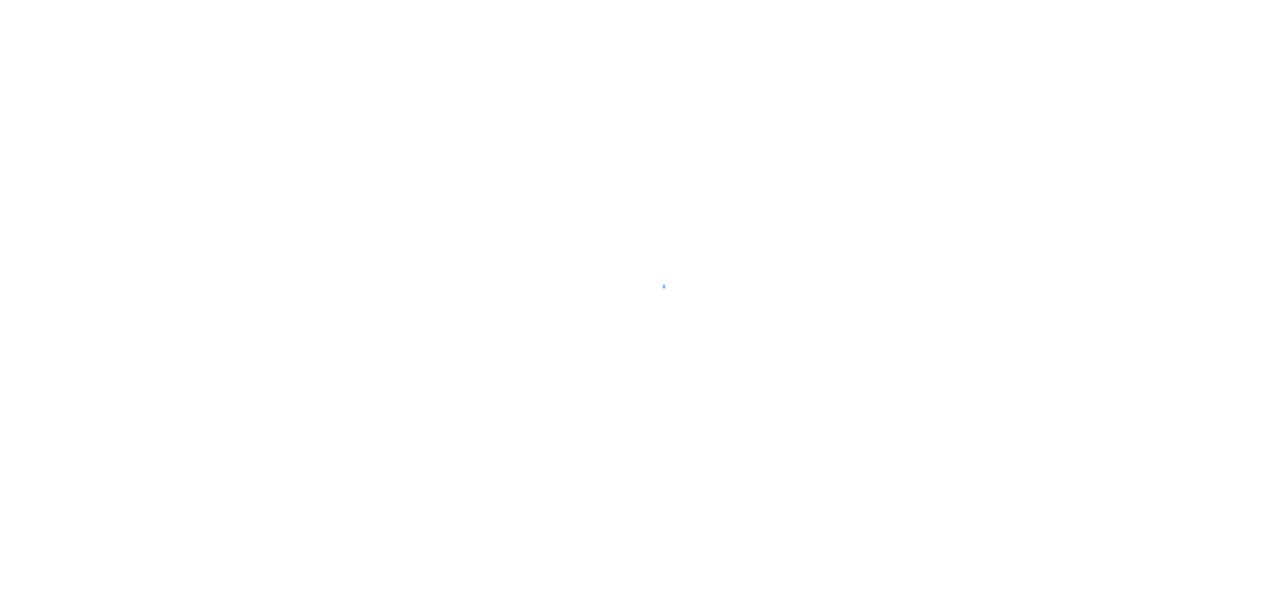 scroll, scrollTop: 0, scrollLeft: 0, axis: both 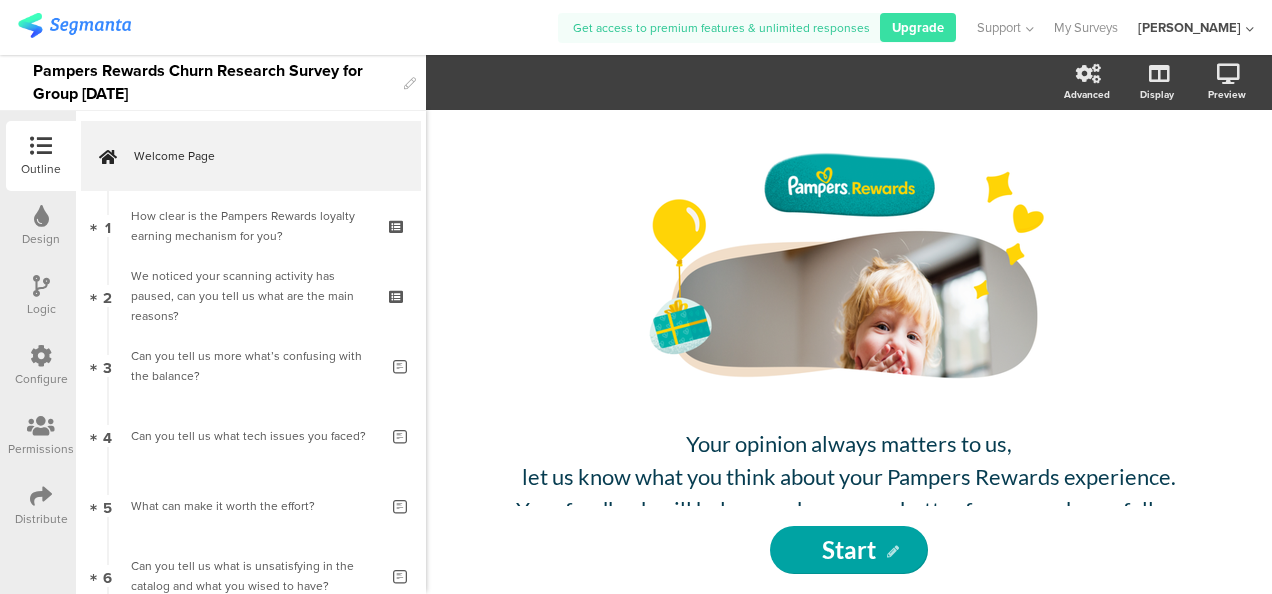 click at bounding box center [41, 286] 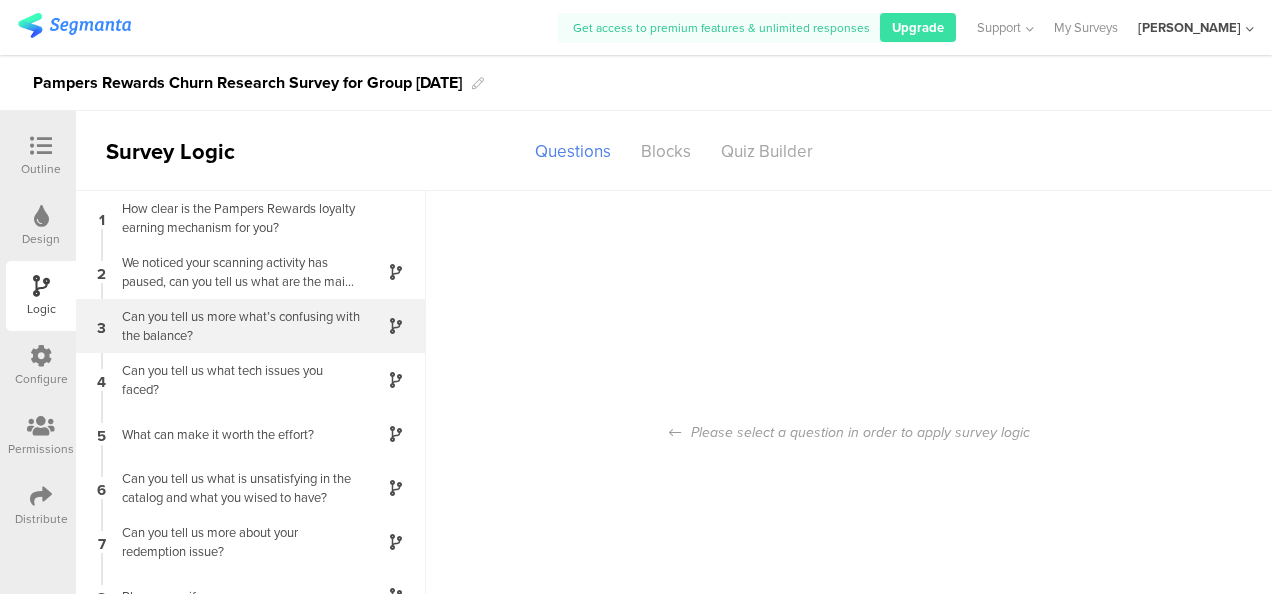 click on "Can you tell us more what’s confusing with the balance?" at bounding box center [235, 326] 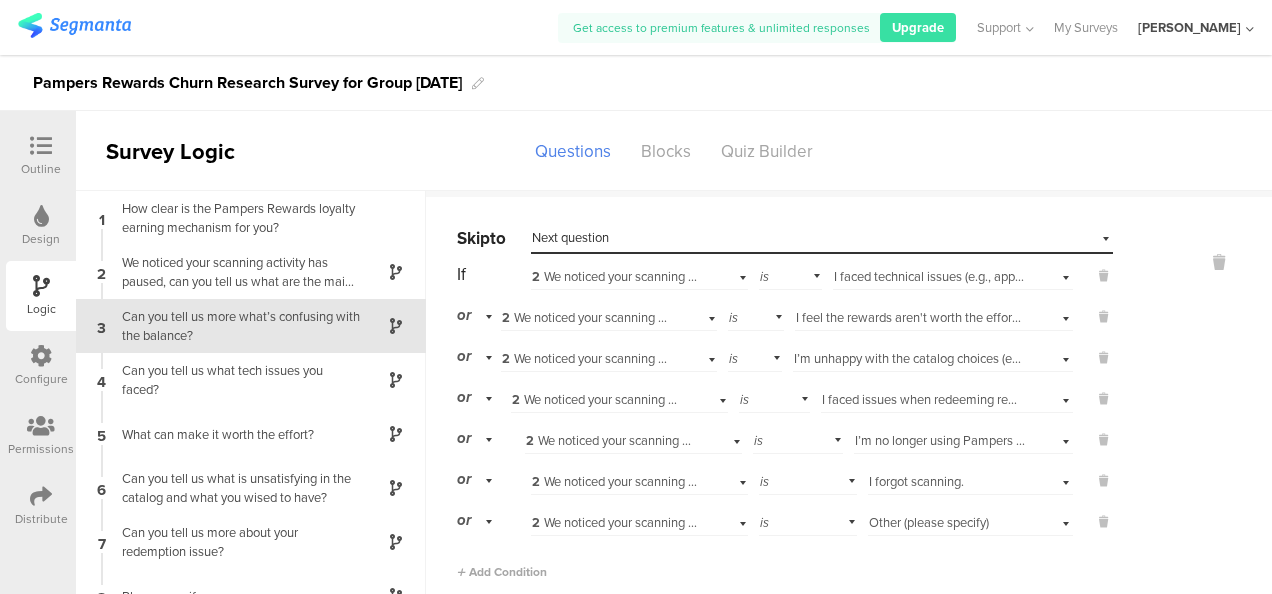 scroll, scrollTop: 43, scrollLeft: 0, axis: vertical 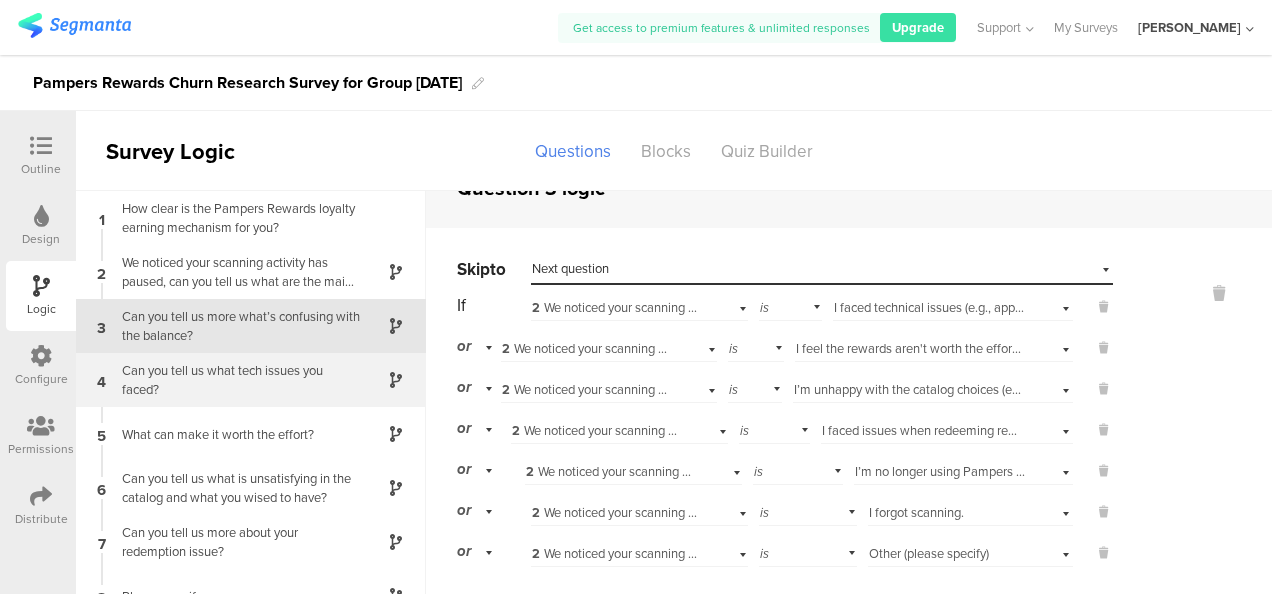click on "Can you tell us what tech issues you faced?" at bounding box center [235, 380] 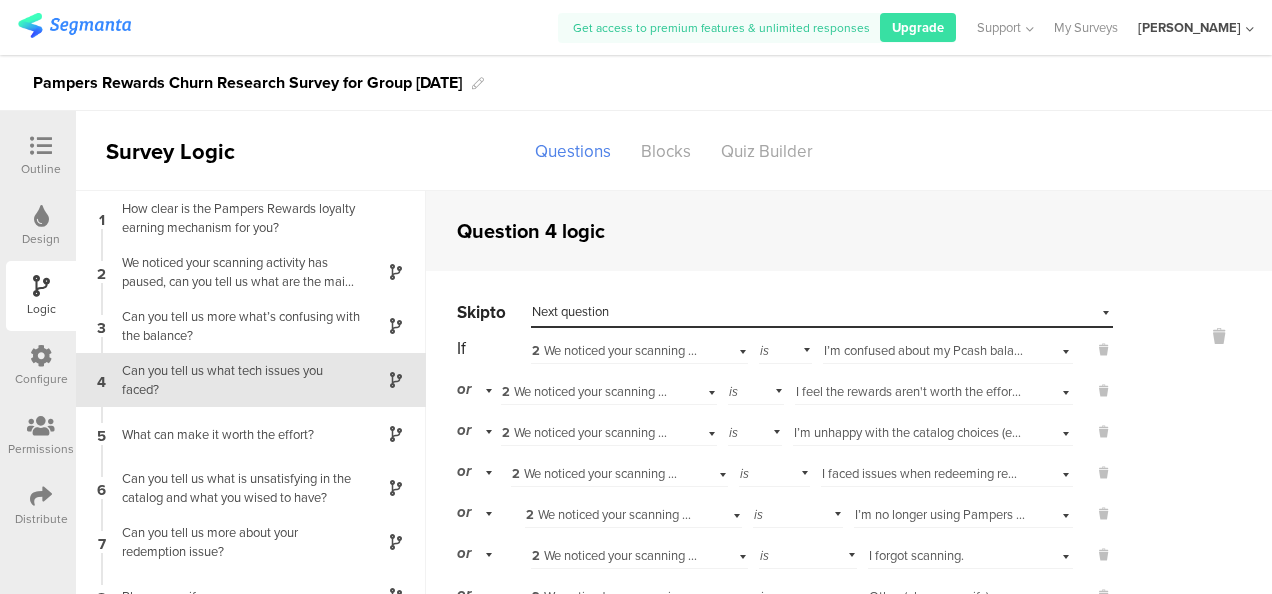 scroll, scrollTop: 27, scrollLeft: 0, axis: vertical 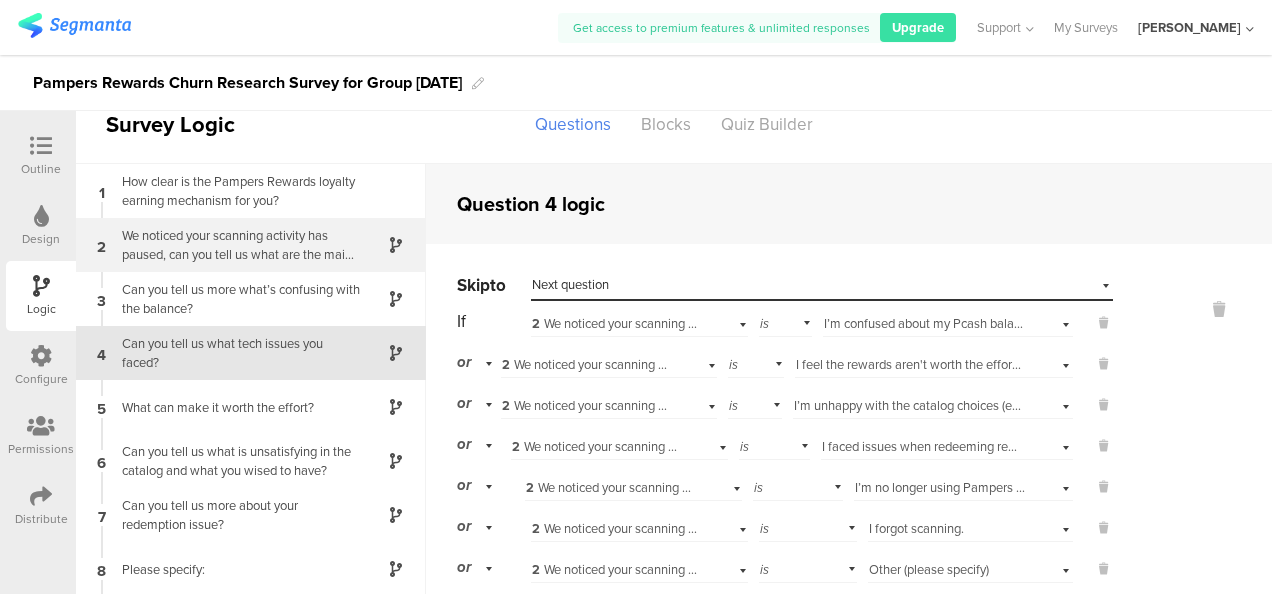 click on "We noticed your scanning activity has paused, can you tell us what are the main reasons?" at bounding box center [235, 245] 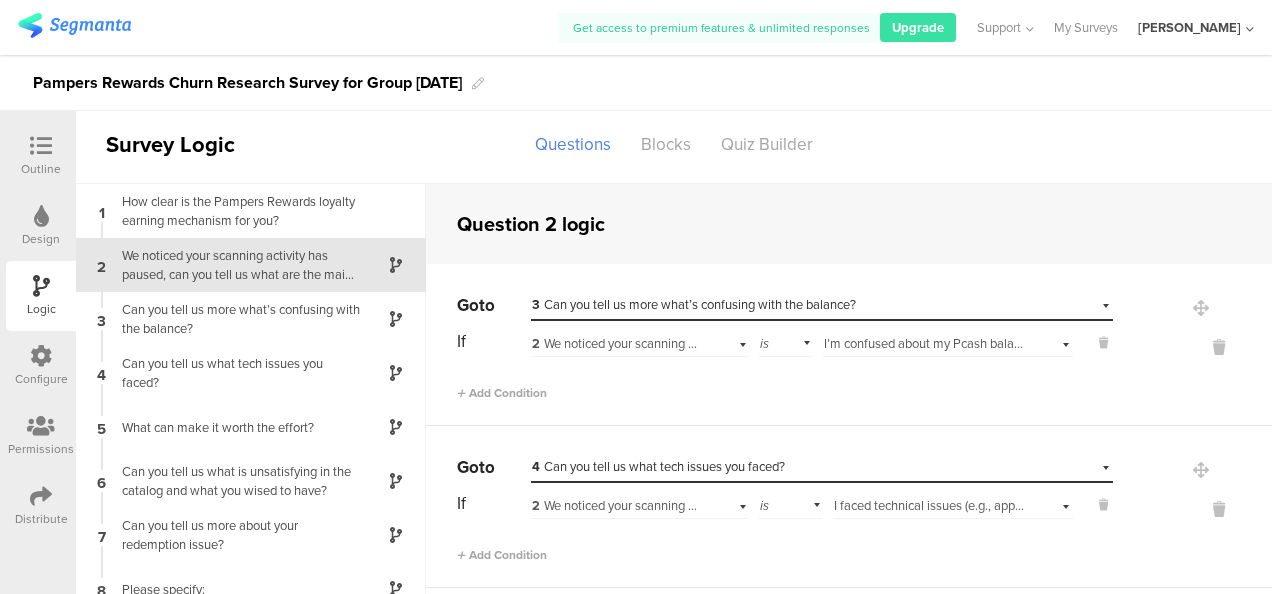scroll, scrollTop: 0, scrollLeft: 0, axis: both 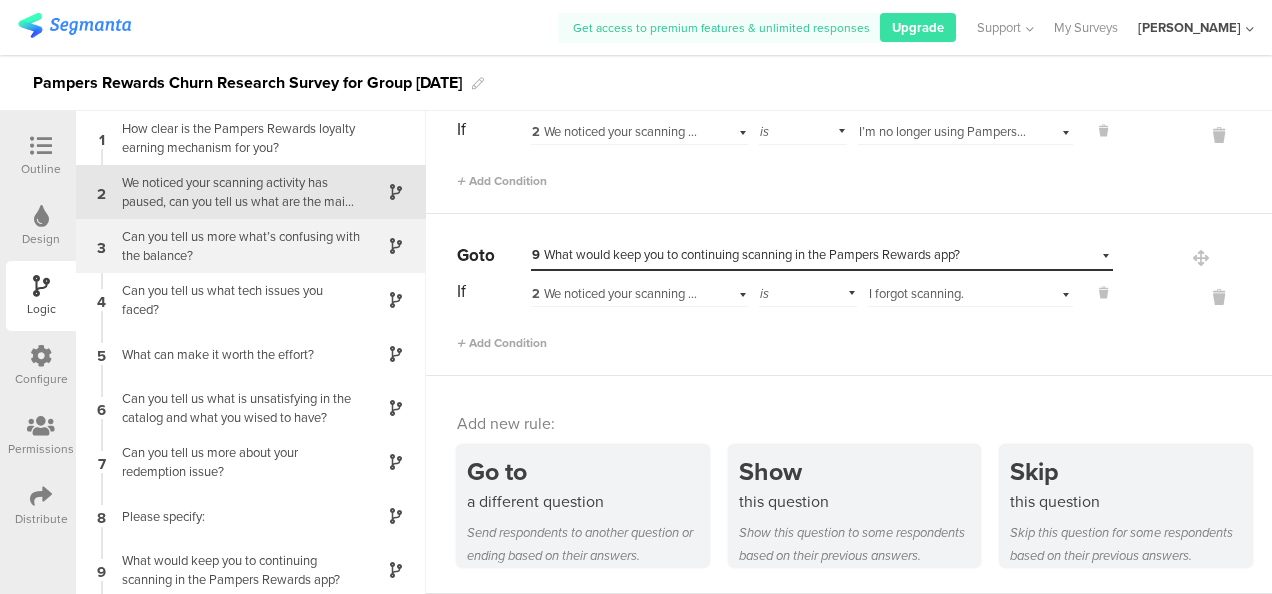 click on "Can you tell us more what’s confusing with the balance?" at bounding box center [235, 246] 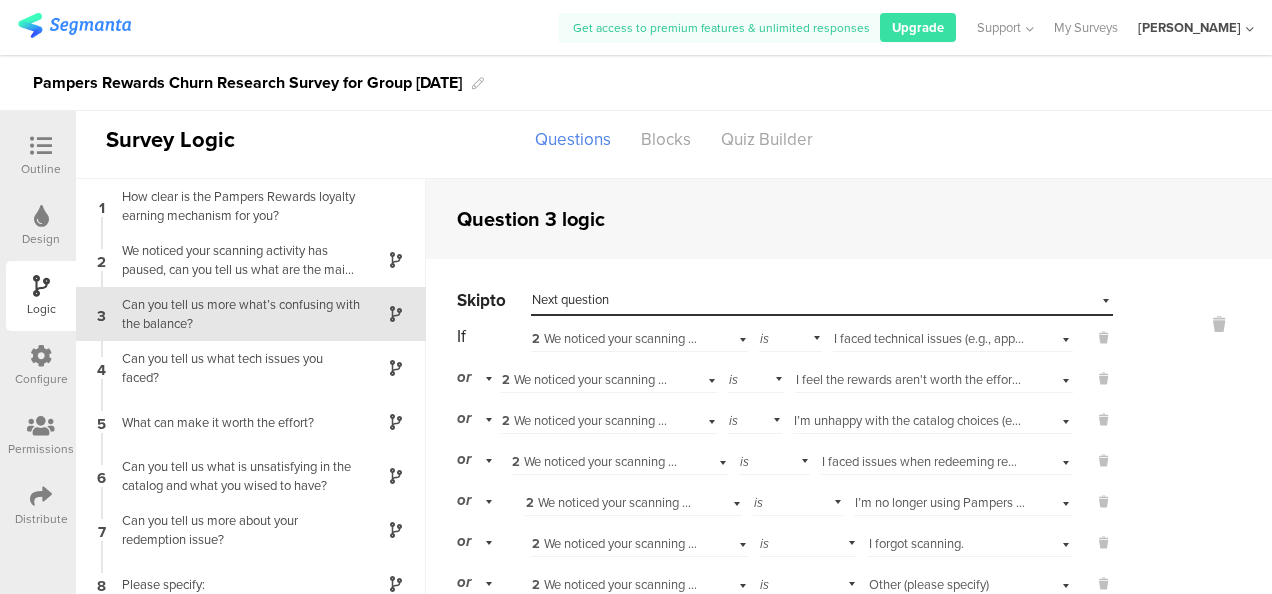 scroll, scrollTop: 0, scrollLeft: 0, axis: both 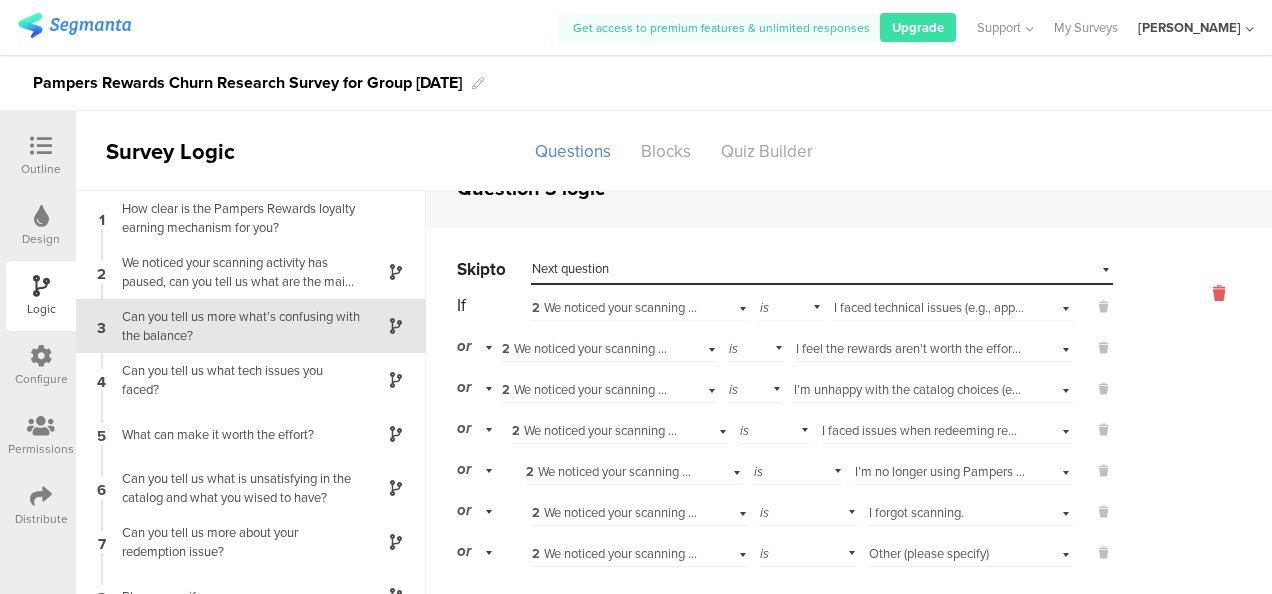 click at bounding box center [1219, 293] 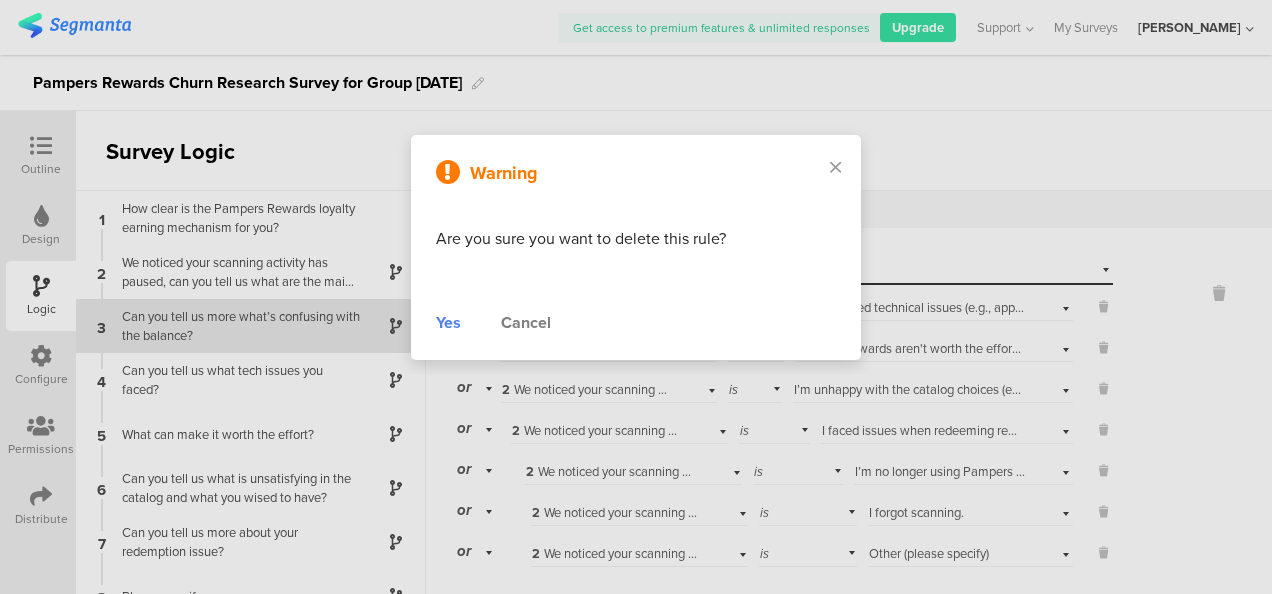 click on "Yes" at bounding box center (448, 323) 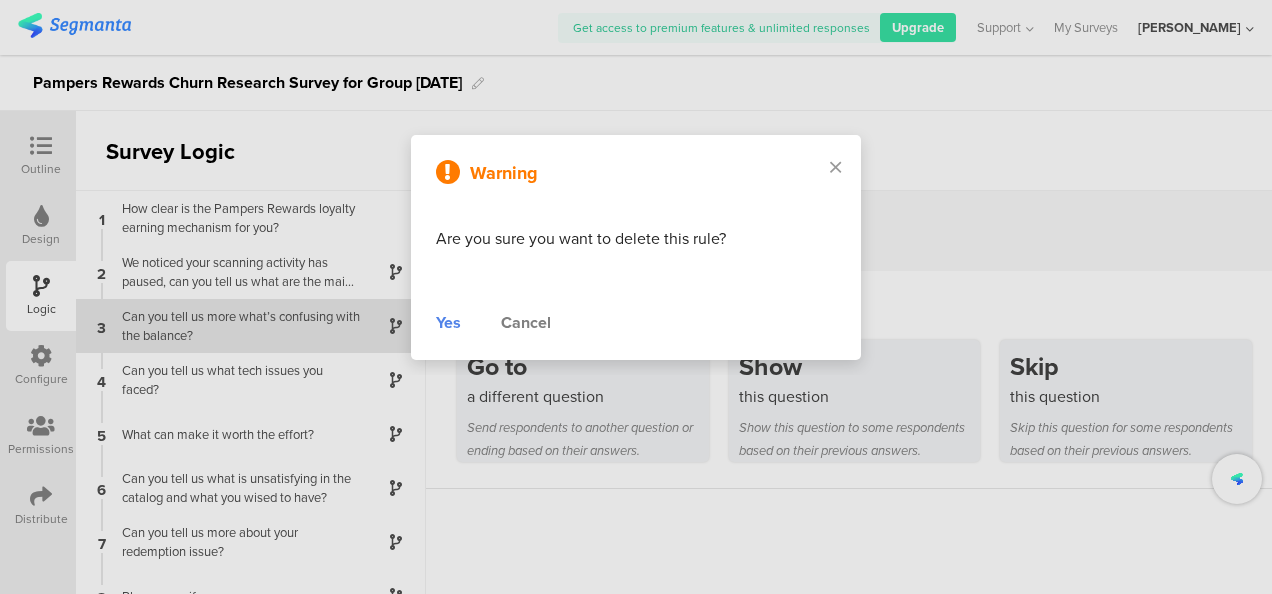 scroll, scrollTop: 0, scrollLeft: 0, axis: both 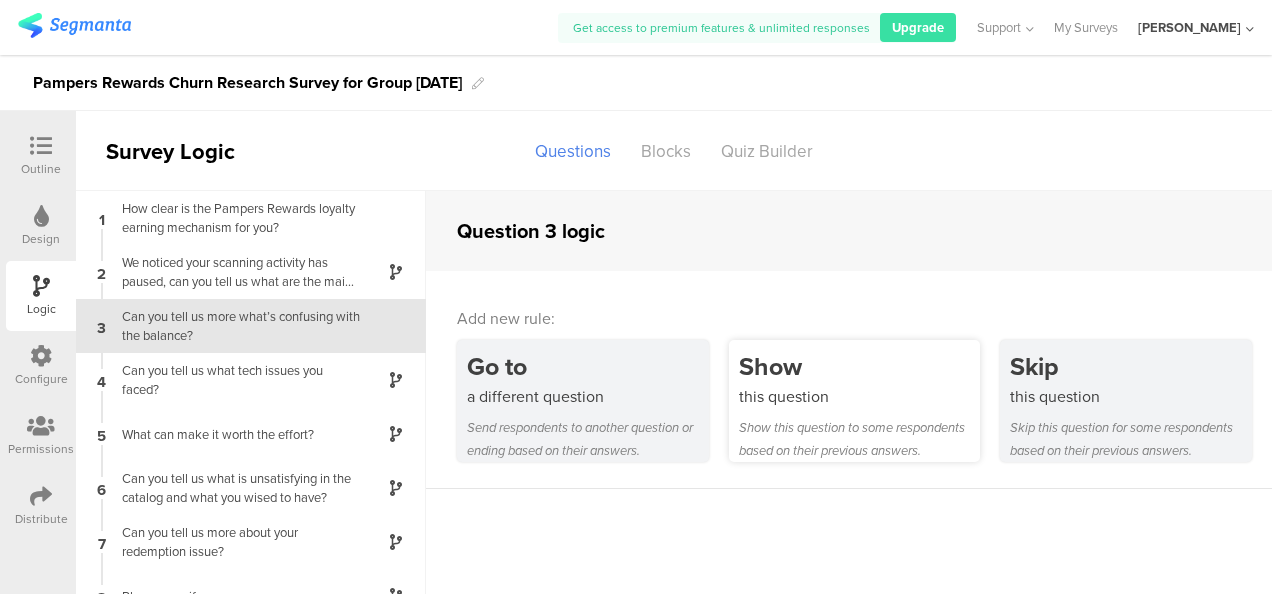 click on "Show
this question
Show this question to some respondents based on their previous answers." at bounding box center (855, 401) 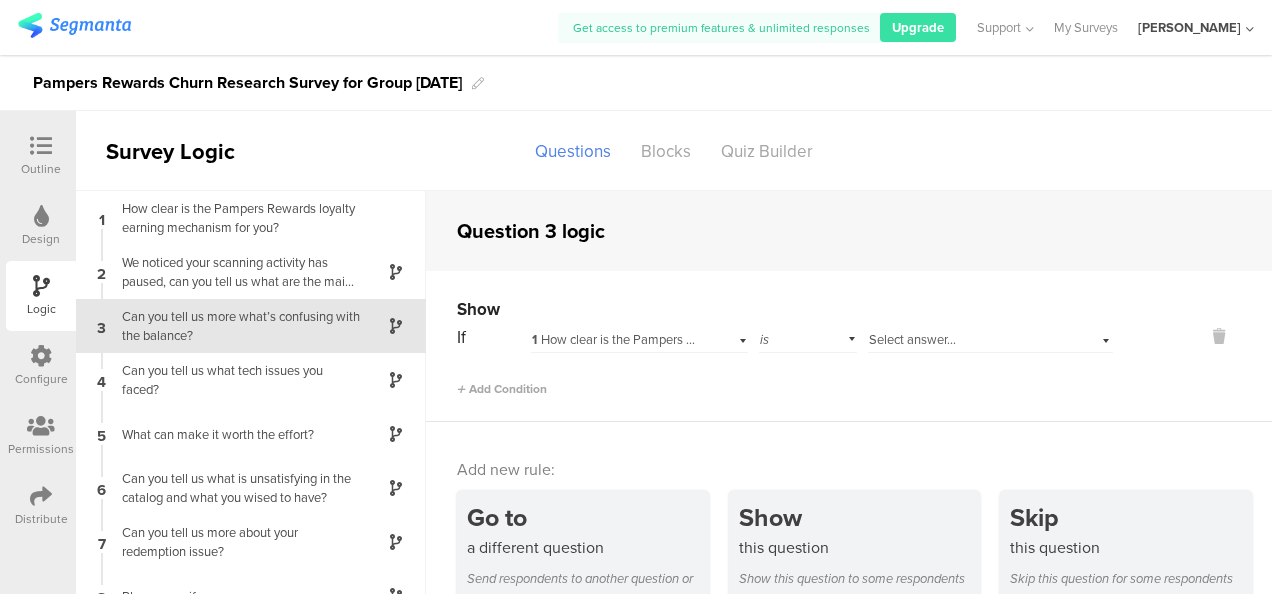 click on "1  How clear is the Pampers Rewards loyalty earning mechanism for you?" at bounding box center (639, 337) 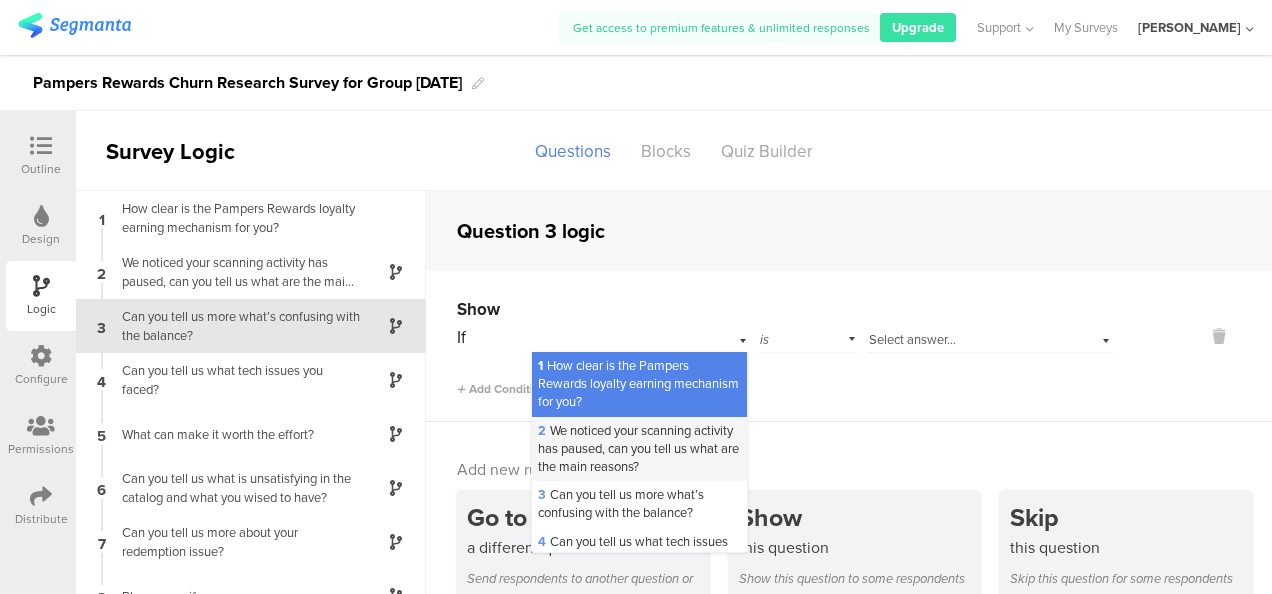 click on "2  We noticed your scanning activity has paused, can you tell us what are the main reasons?" at bounding box center (638, 448) 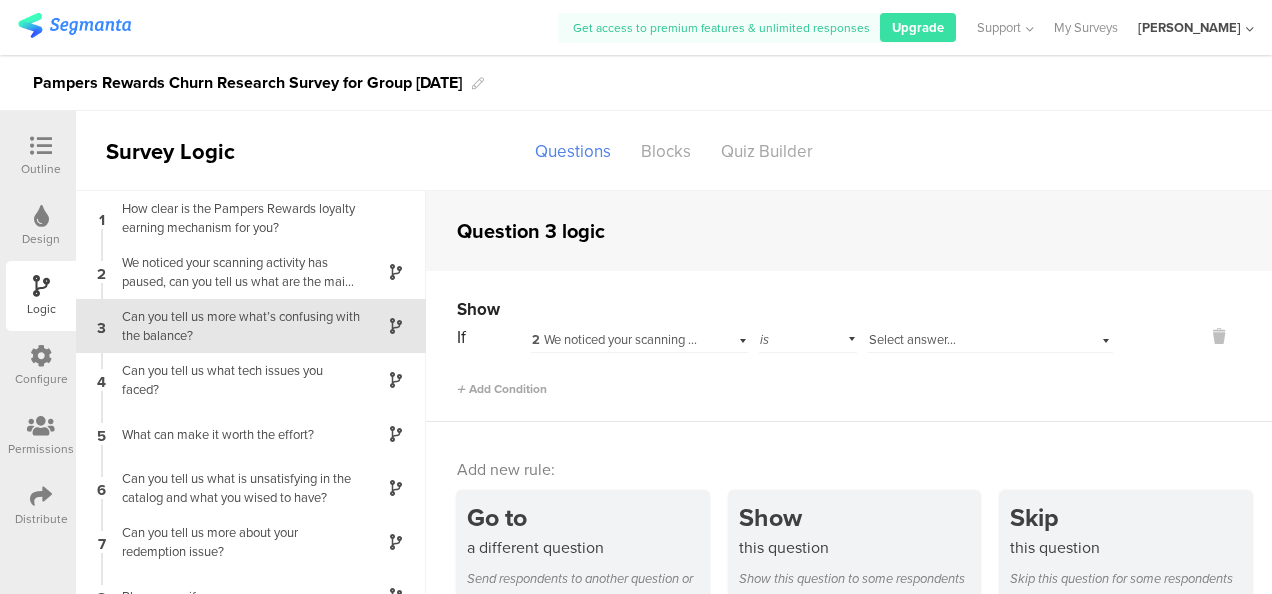 click on "Select answer..." at bounding box center [990, 337] 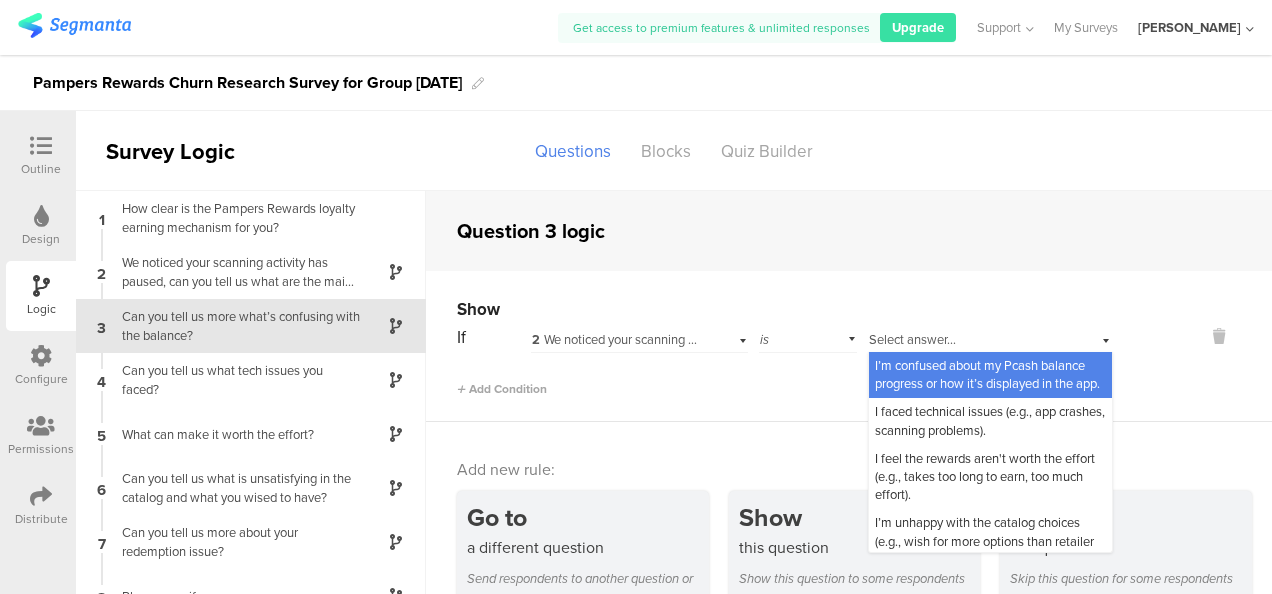 click on "I’m confused about my Pcash balance progress or how it’s displayed in the app." at bounding box center [987, 374] 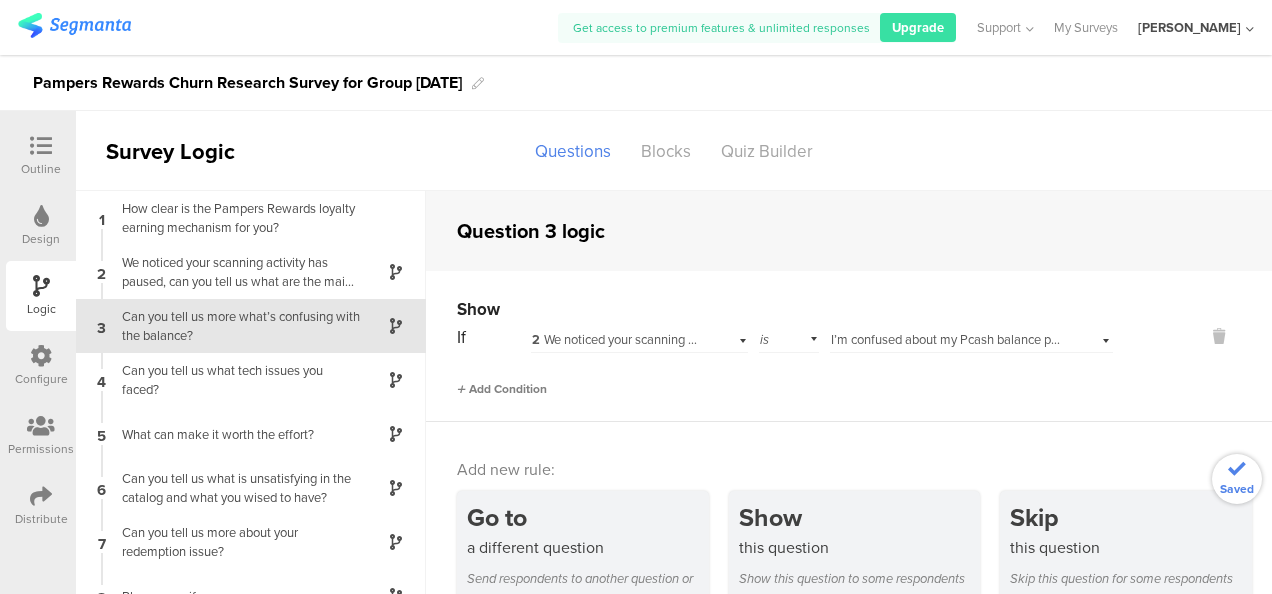 click on "Add Condition" at bounding box center (502, 389) 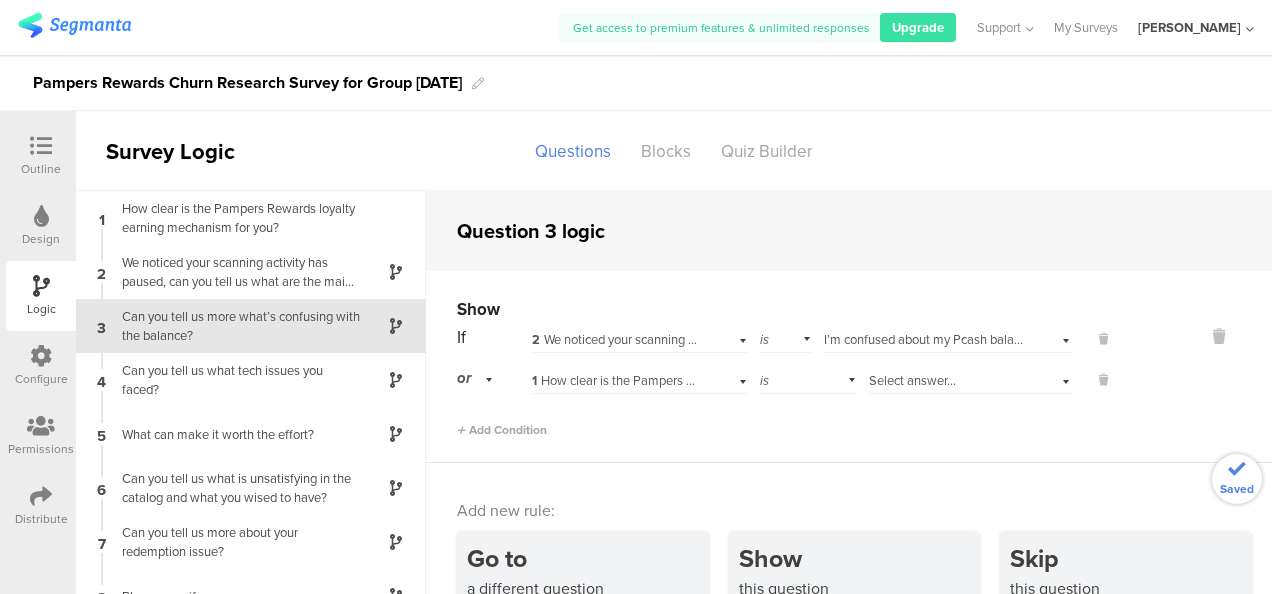 click on "1  How clear is the Pampers Rewards loyalty earning mechanism for you?" at bounding box center (733, 380) 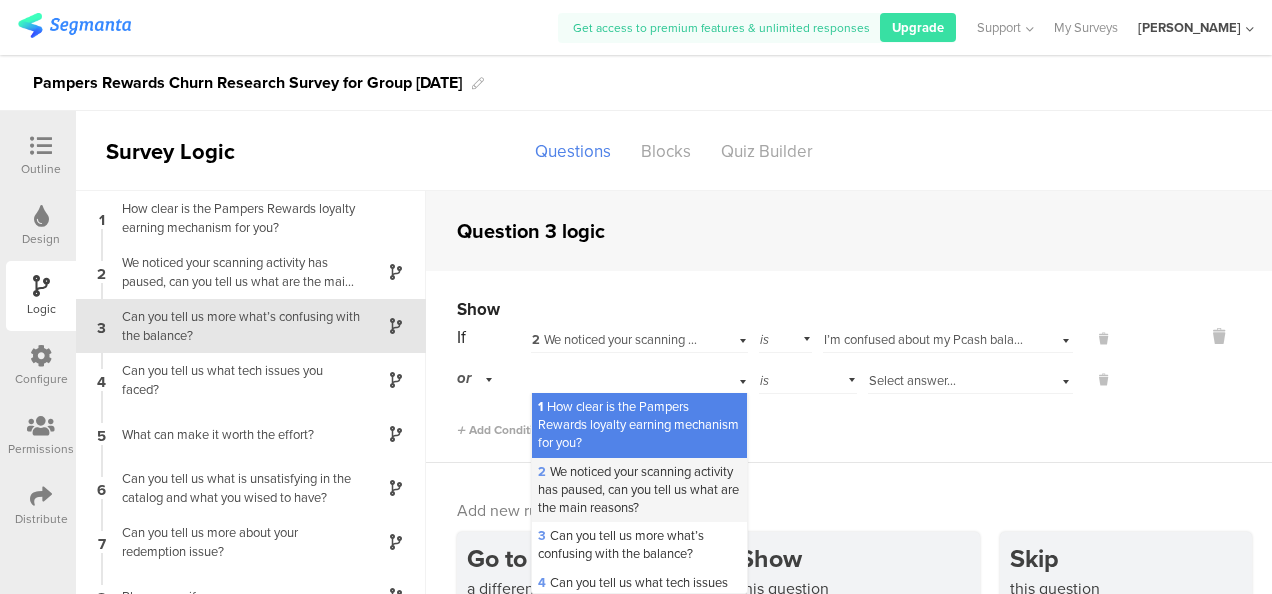 click on "2  We noticed your scanning activity has paused, can you tell us what are the main reasons?" at bounding box center (638, 489) 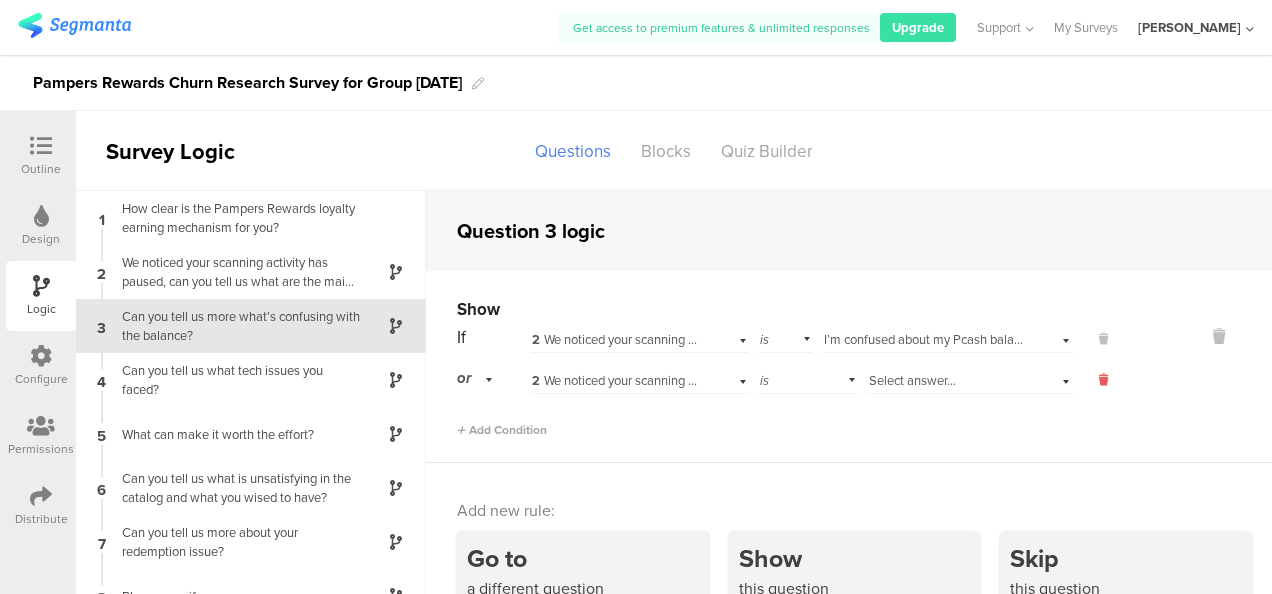 click at bounding box center [1093, 380] 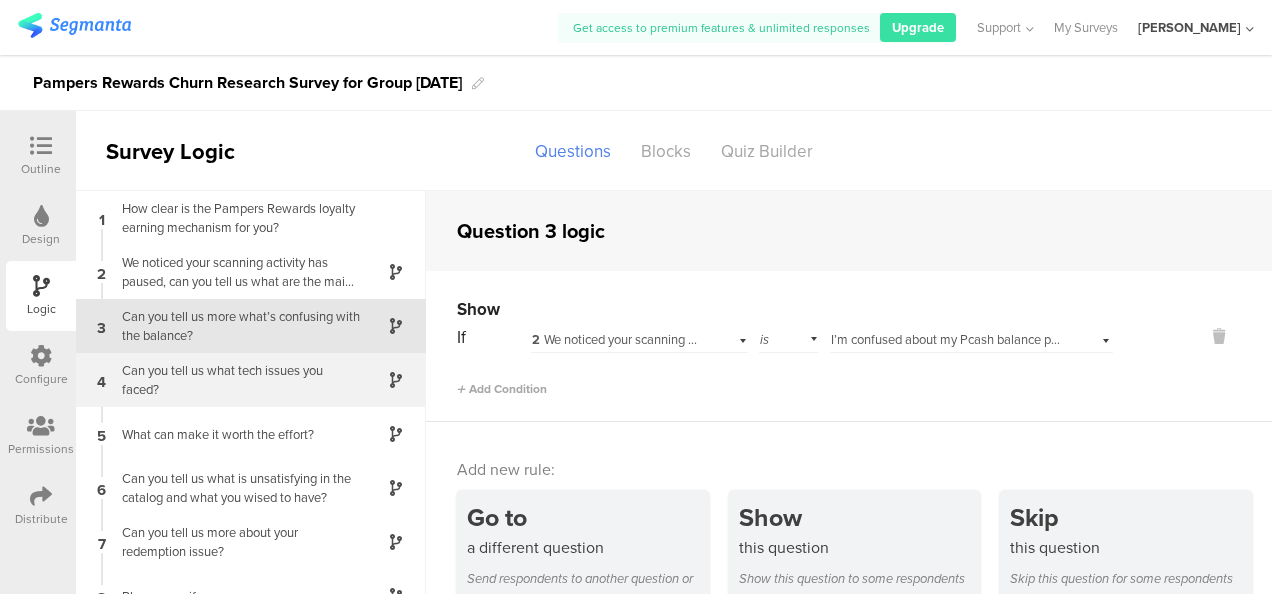 click on "Can you tell us what tech issues you faced?" at bounding box center [235, 380] 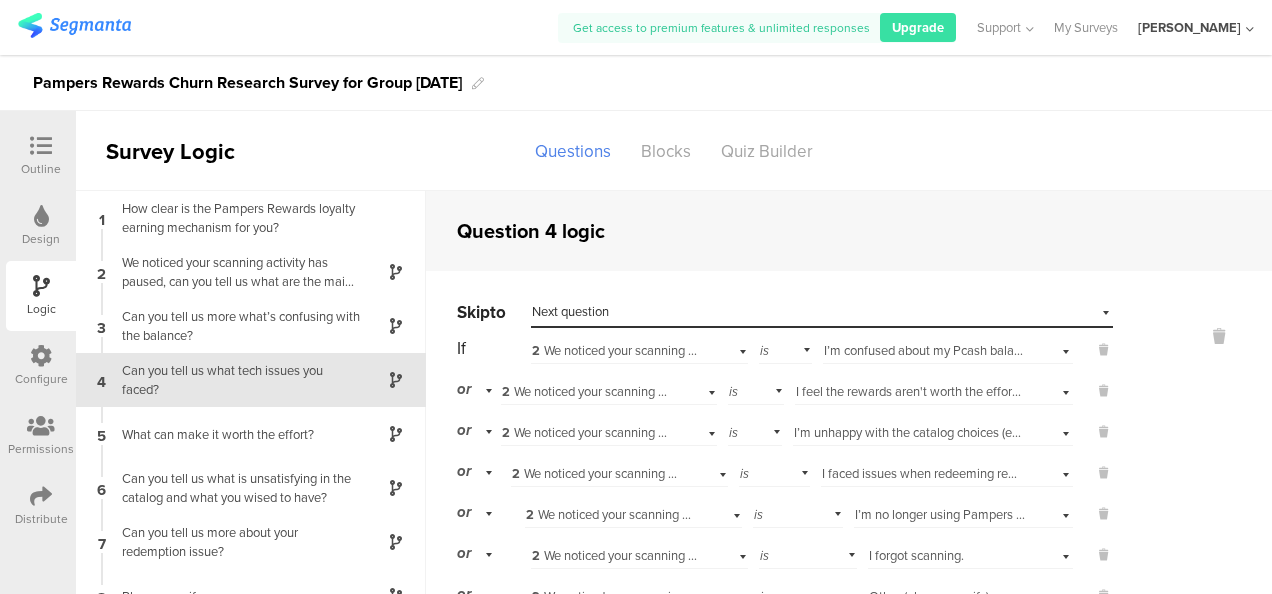 scroll, scrollTop: 27, scrollLeft: 0, axis: vertical 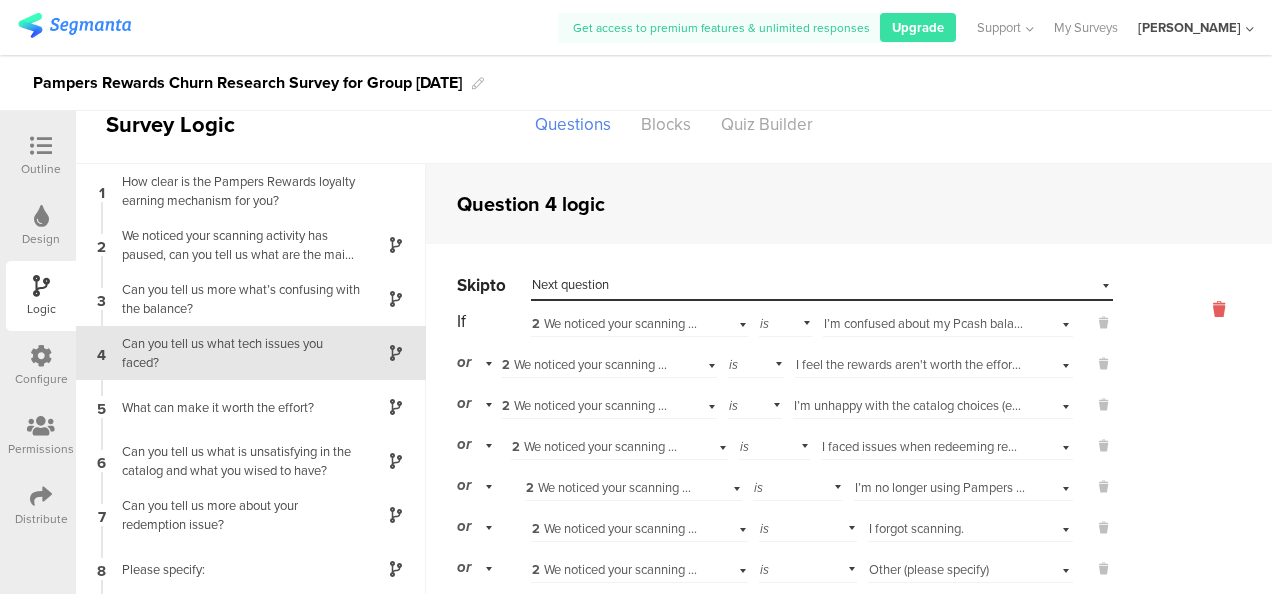 click at bounding box center (1219, 309) 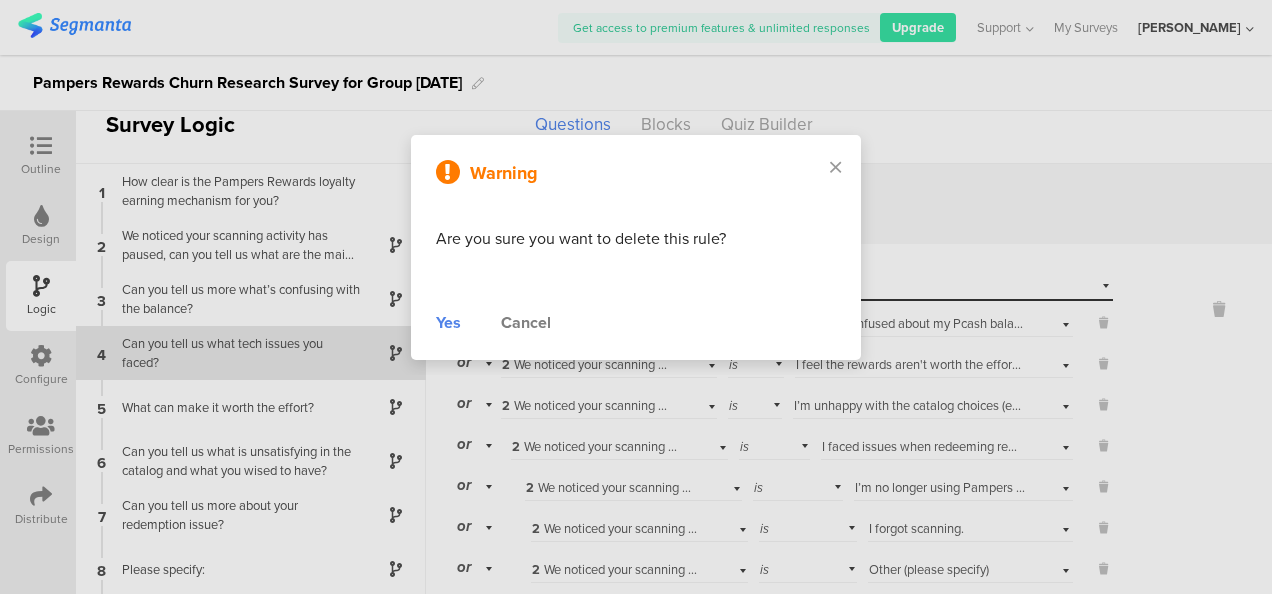 click on "Warning
Are you sure you want to delete this rule?
Yes
Cancel" at bounding box center (636, 247) 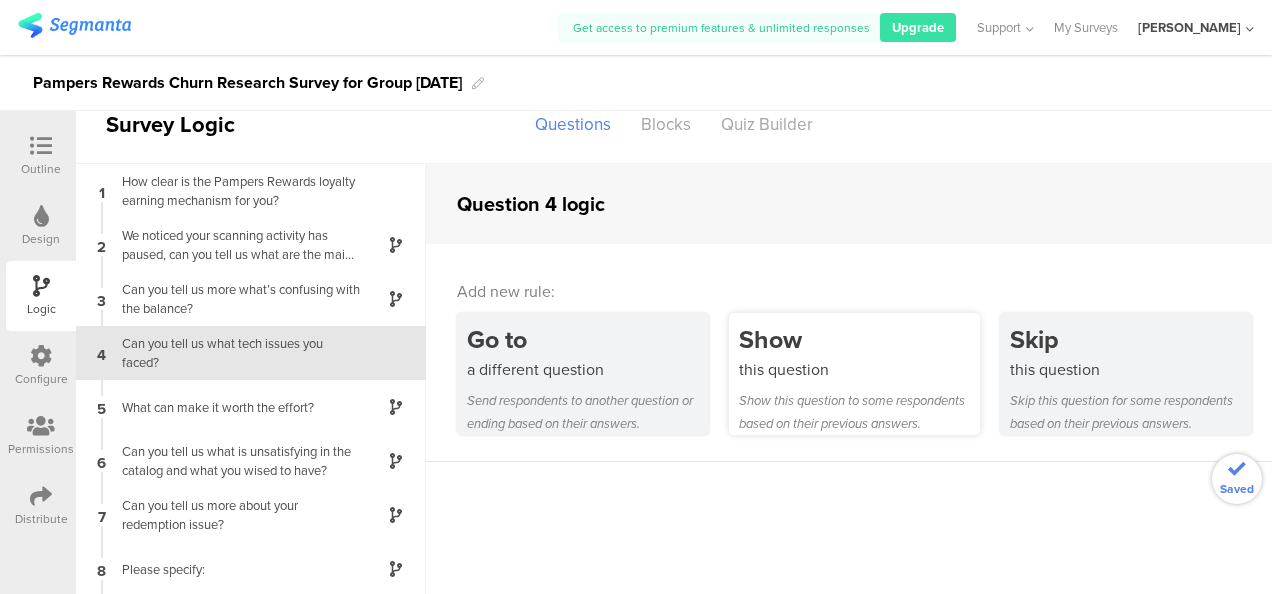 click on "this question" at bounding box center [860, 369] 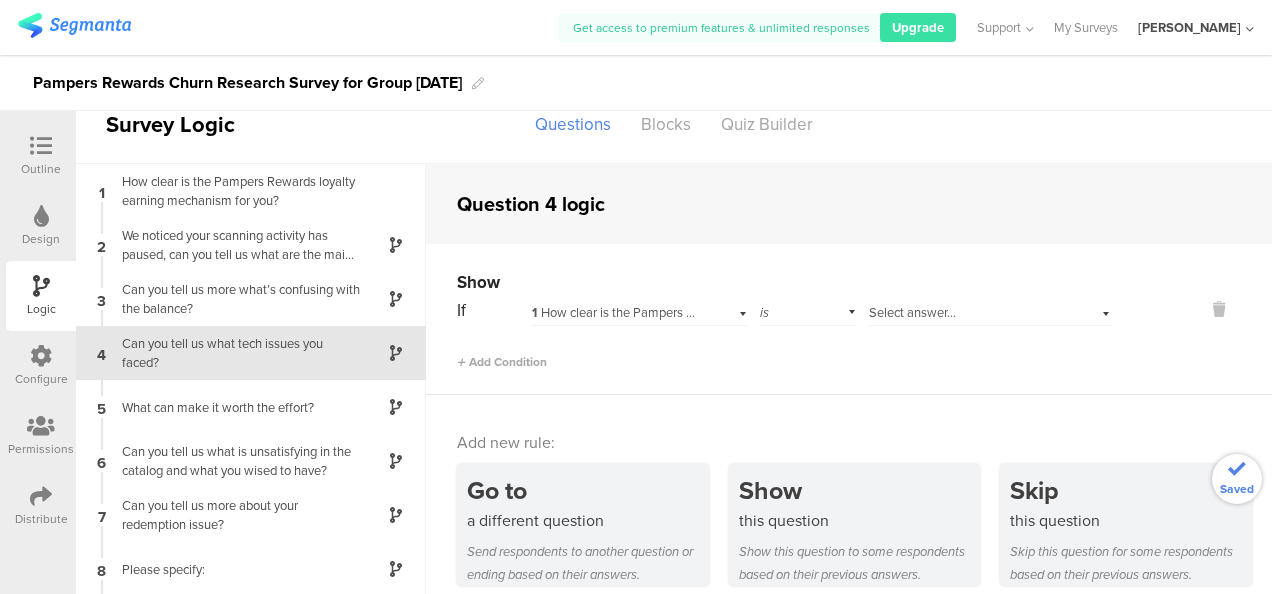 click on "1  How clear is the Pampers Rewards loyalty earning mechanism for you?" at bounding box center (733, 312) 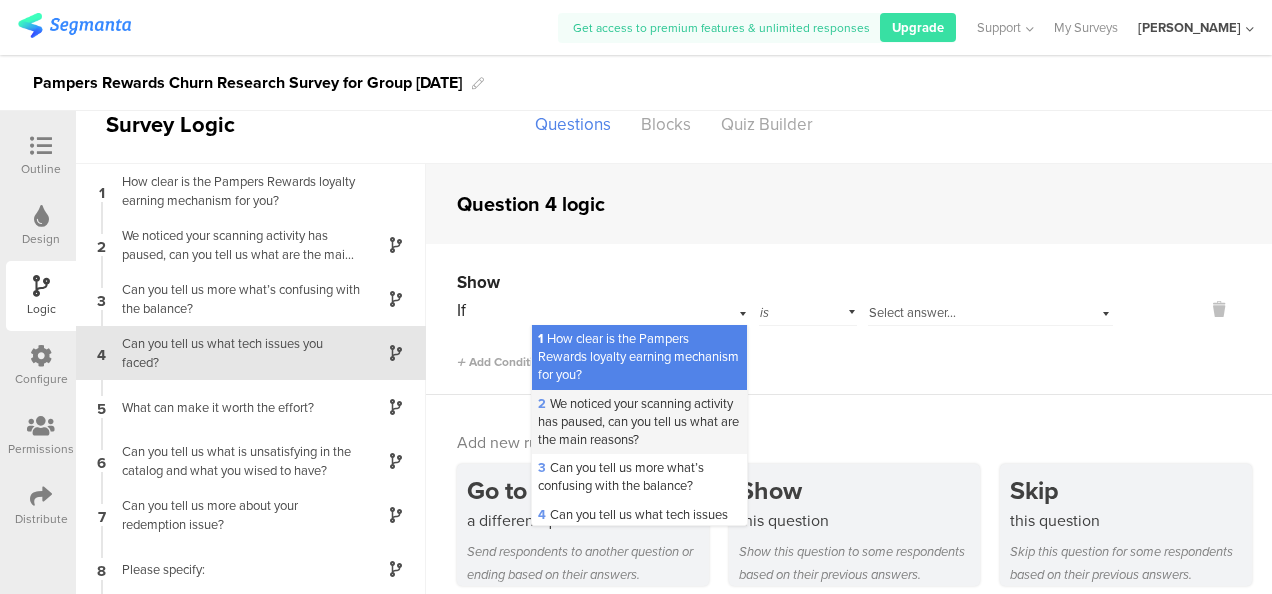 click on "2  We noticed your scanning activity has paused, can you tell us what are the main reasons?" at bounding box center [638, 421] 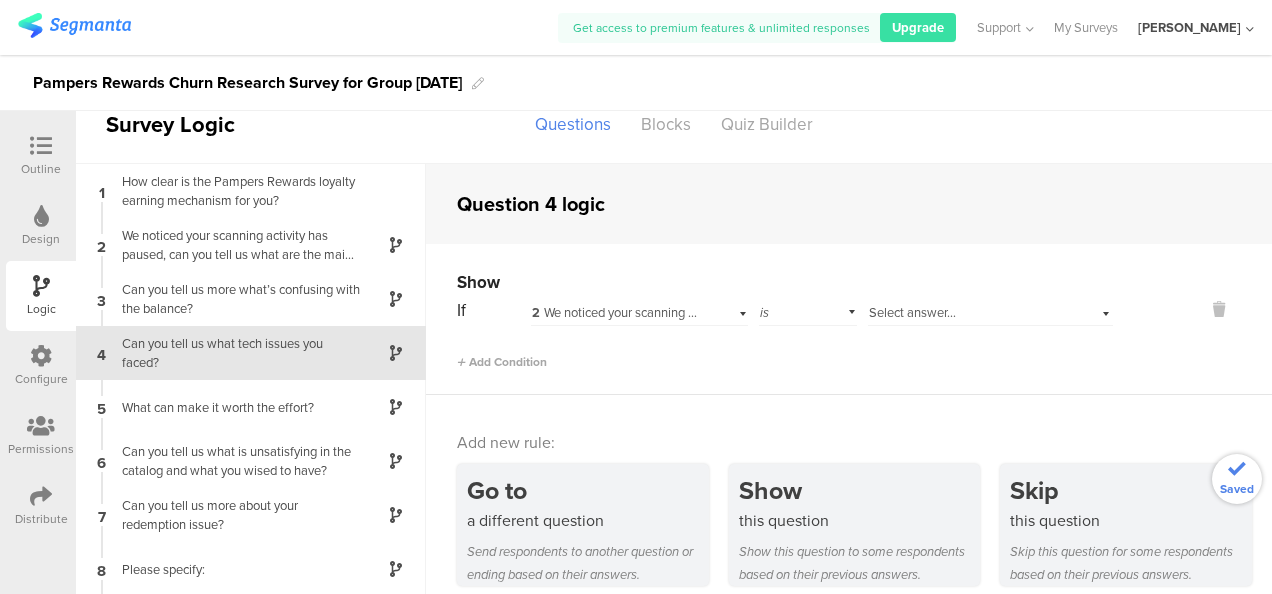 click on "Select answer..." at bounding box center [912, 312] 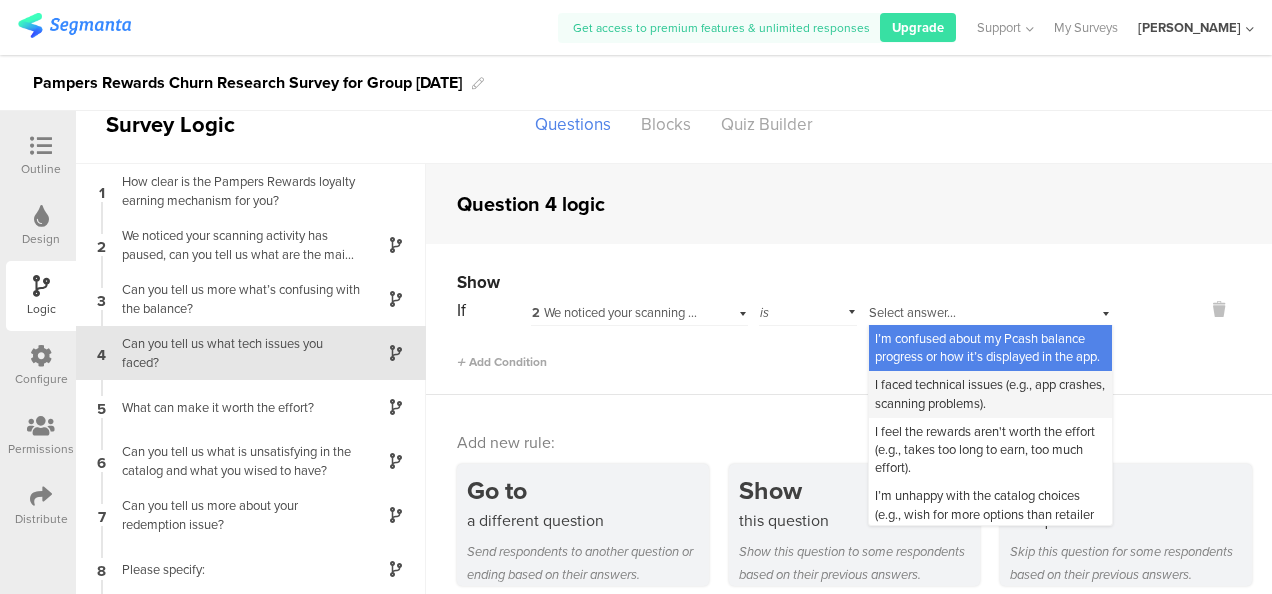 click on "I faced technical issues (e.g., app crashes, scanning problems)." at bounding box center [990, 393] 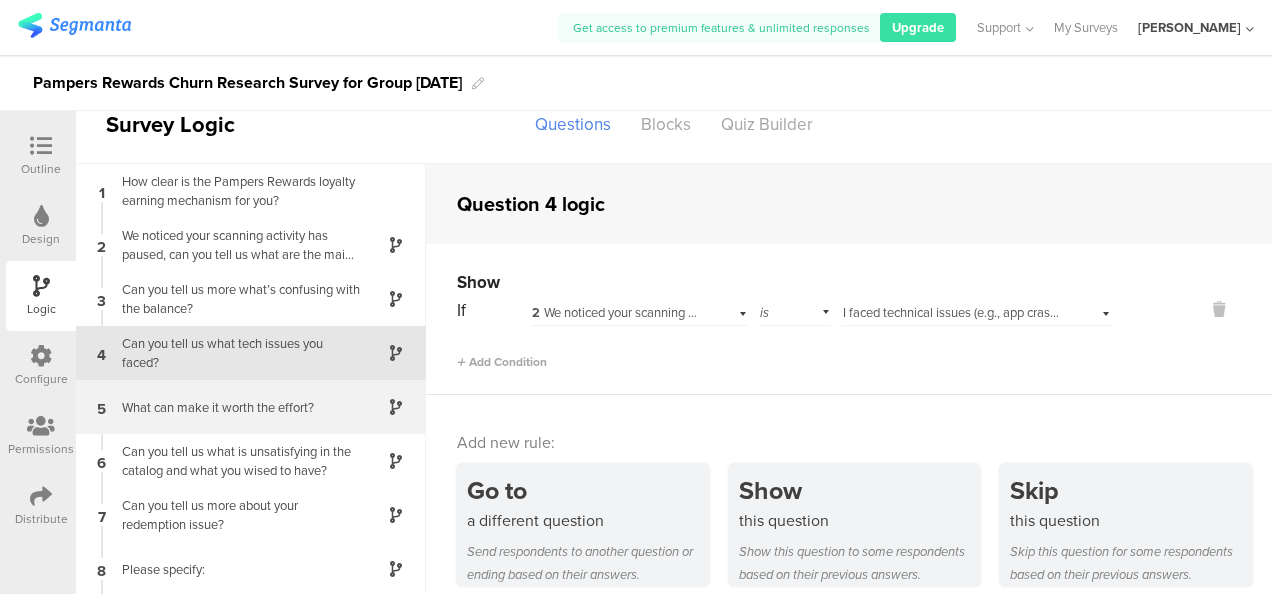 click on "What can make it worth the effort?" at bounding box center (235, 407) 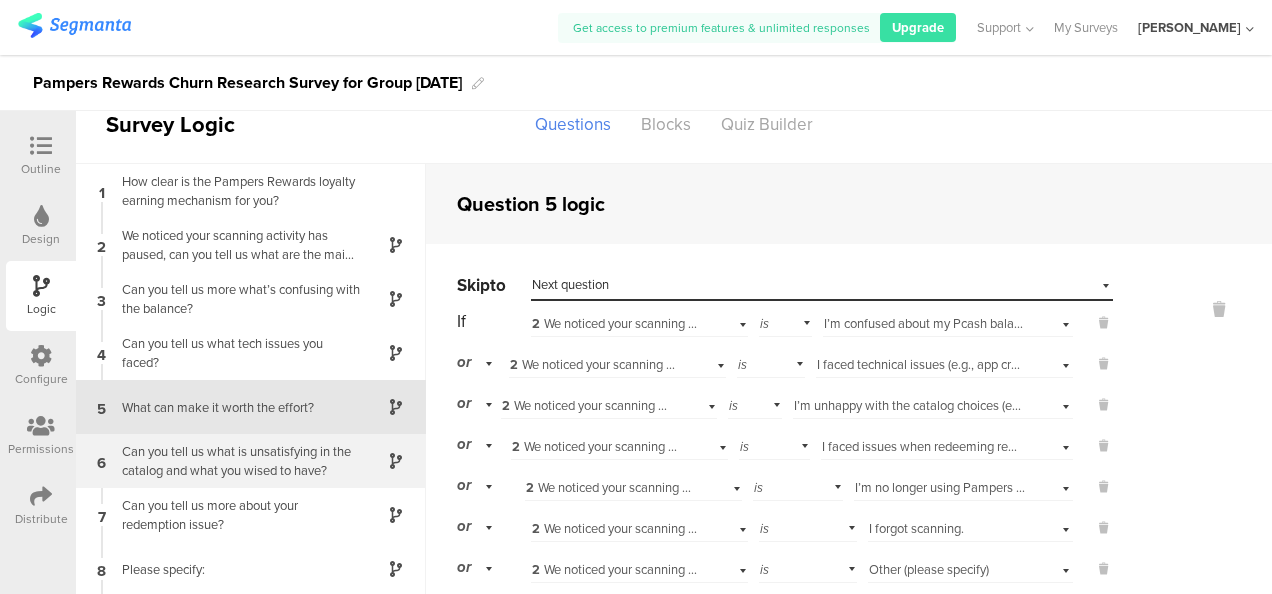 scroll, scrollTop: 80, scrollLeft: 0, axis: vertical 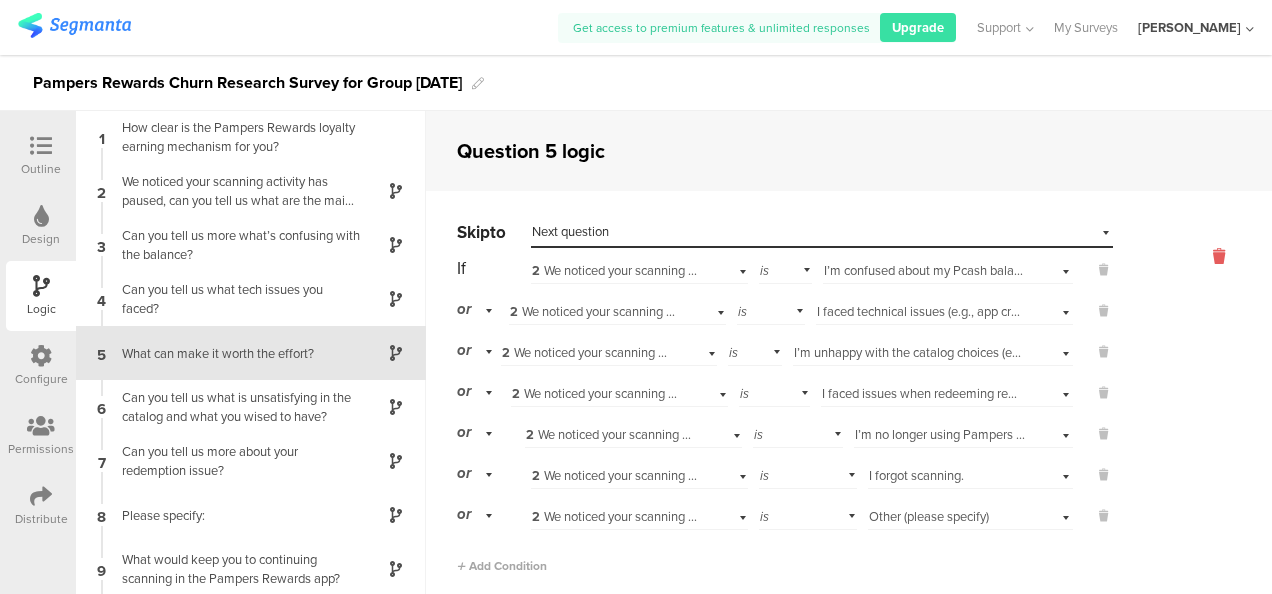 click at bounding box center (1219, 256) 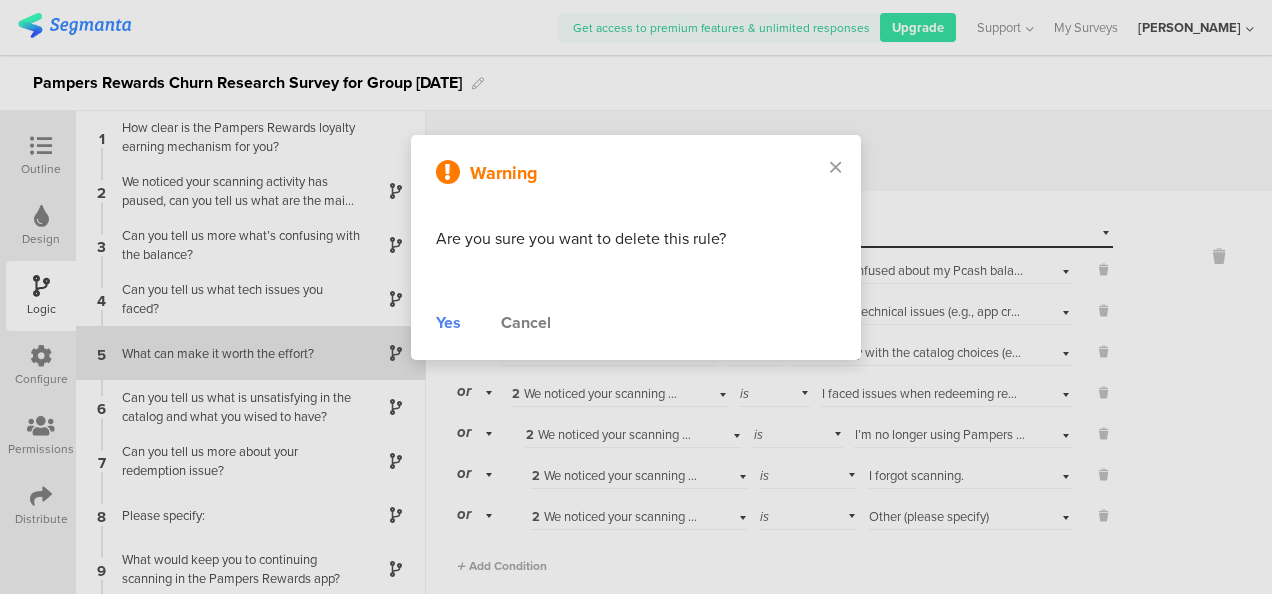 click on "Yes" at bounding box center (448, 323) 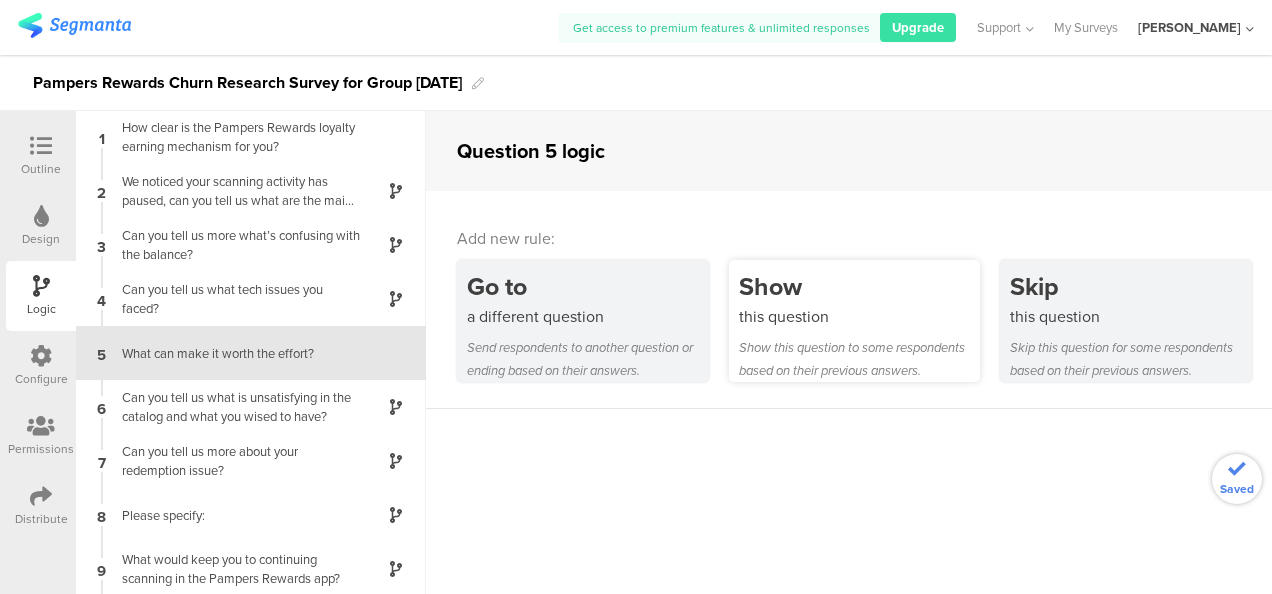 click on "Show
this question
Show this question to some respondents based on their previous answers." at bounding box center [855, 321] 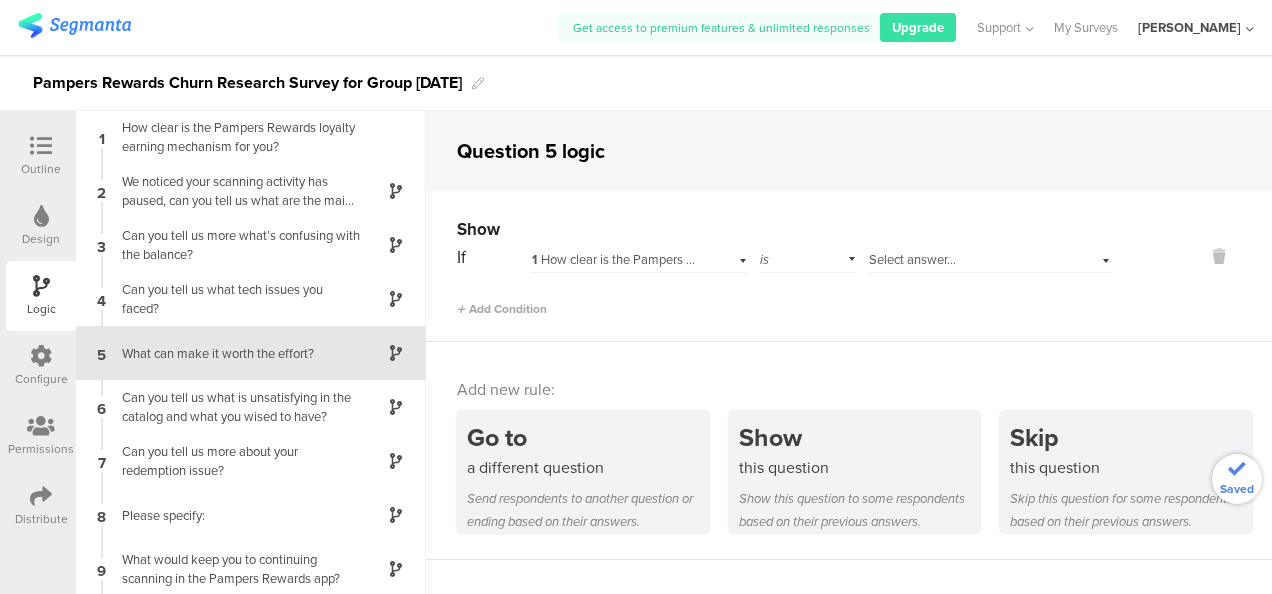 click on "1  How clear is the Pampers Rewards loyalty earning mechanism for you?" at bounding box center (733, 259) 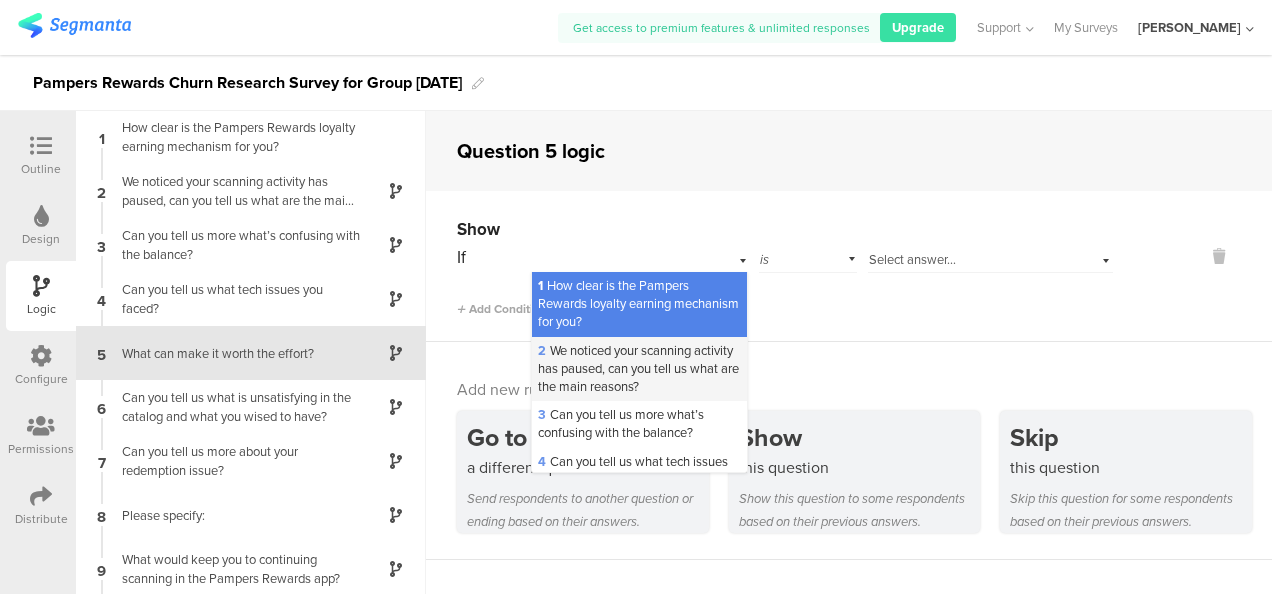 click on "2  We noticed your scanning activity has paused, can you tell us what are the main reasons?" at bounding box center (638, 368) 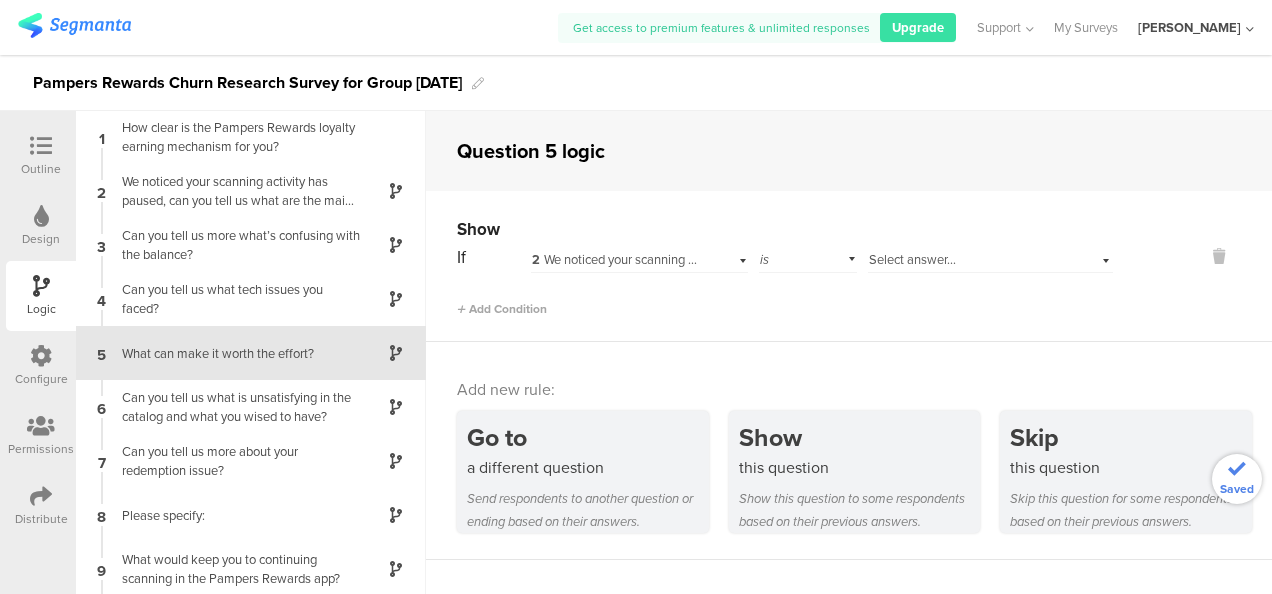 click on "Select answer..." at bounding box center [967, 260] 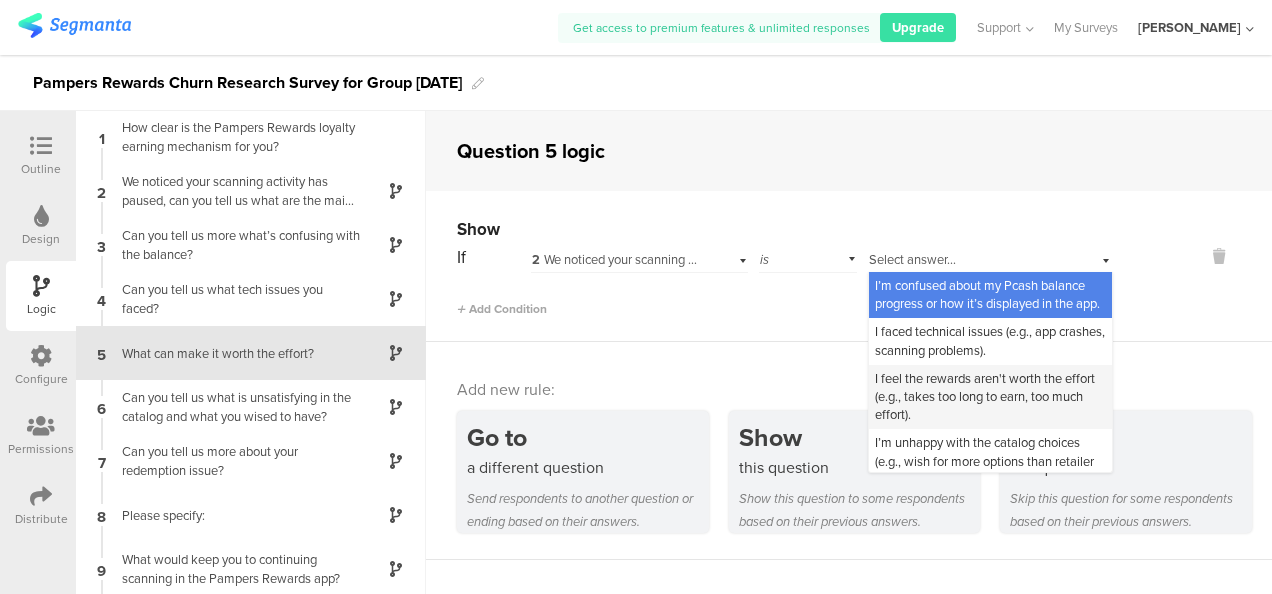 click on "I feel the rewards aren't worth the effort (e.g., takes too long to earn, too much effort)." at bounding box center (985, 396) 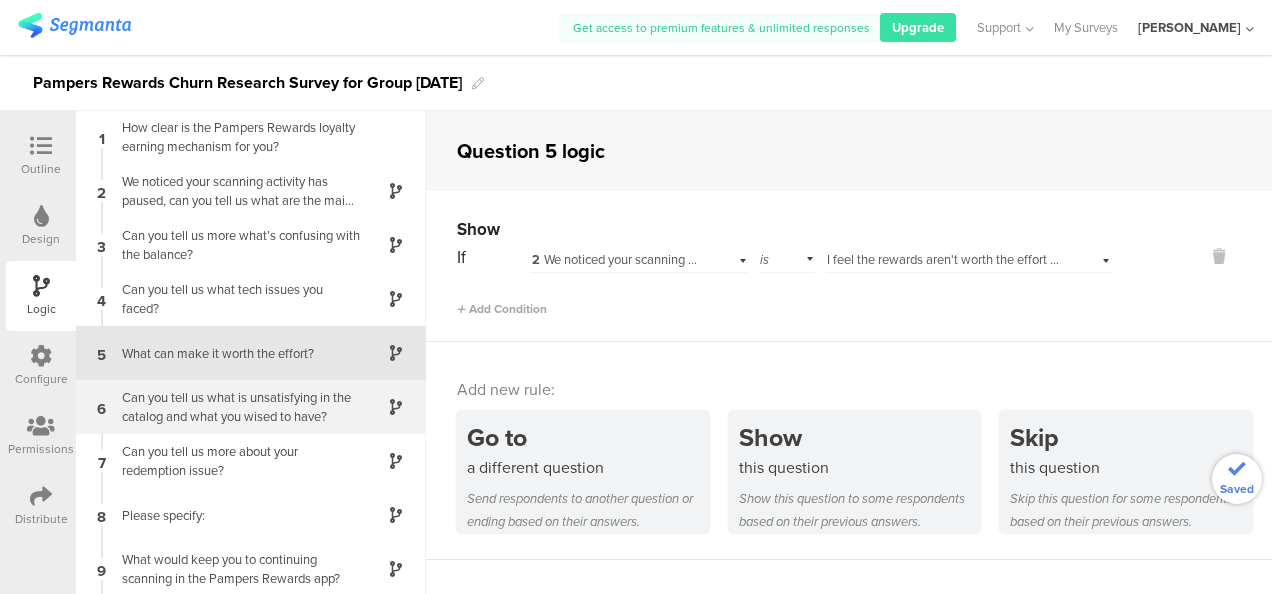 click on "Can you tell us what is unsatisfying in the catalog and what you wised to have?" at bounding box center (235, 407) 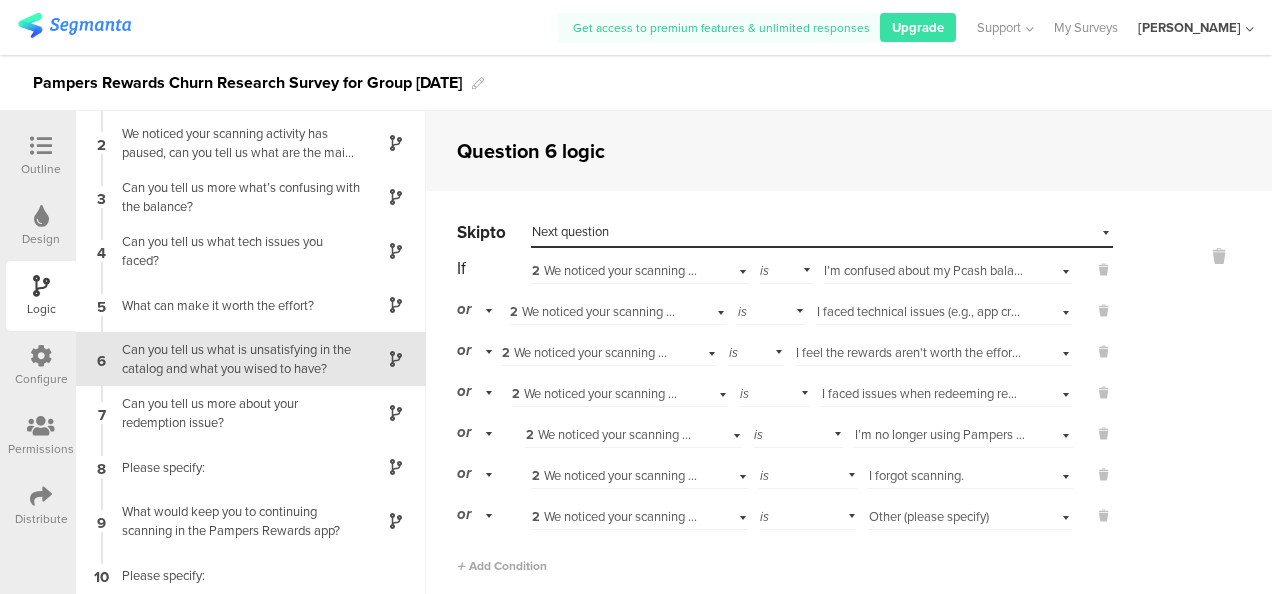 scroll, scrollTop: 55, scrollLeft: 0, axis: vertical 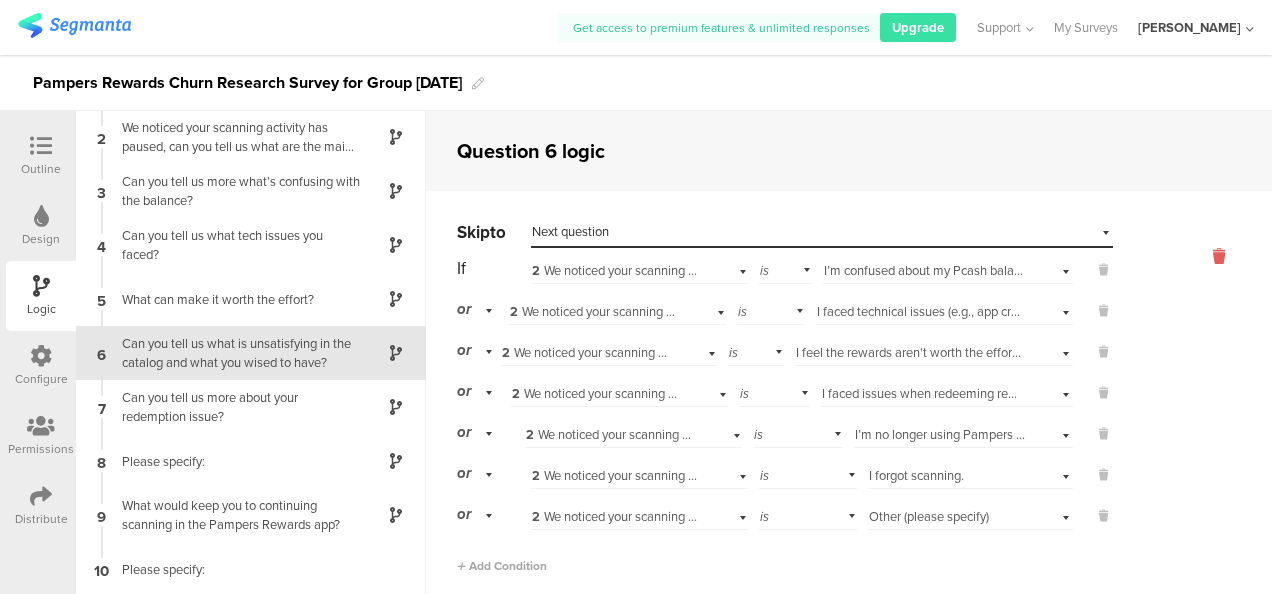 click at bounding box center (1219, 256) 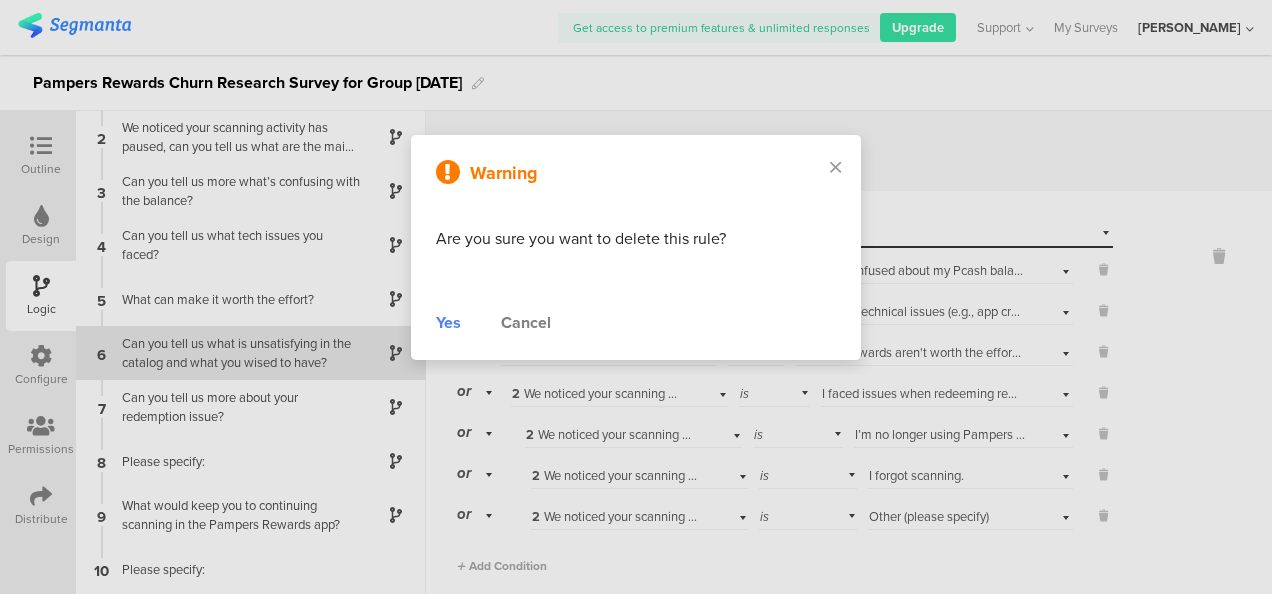click on "Yes" at bounding box center [448, 323] 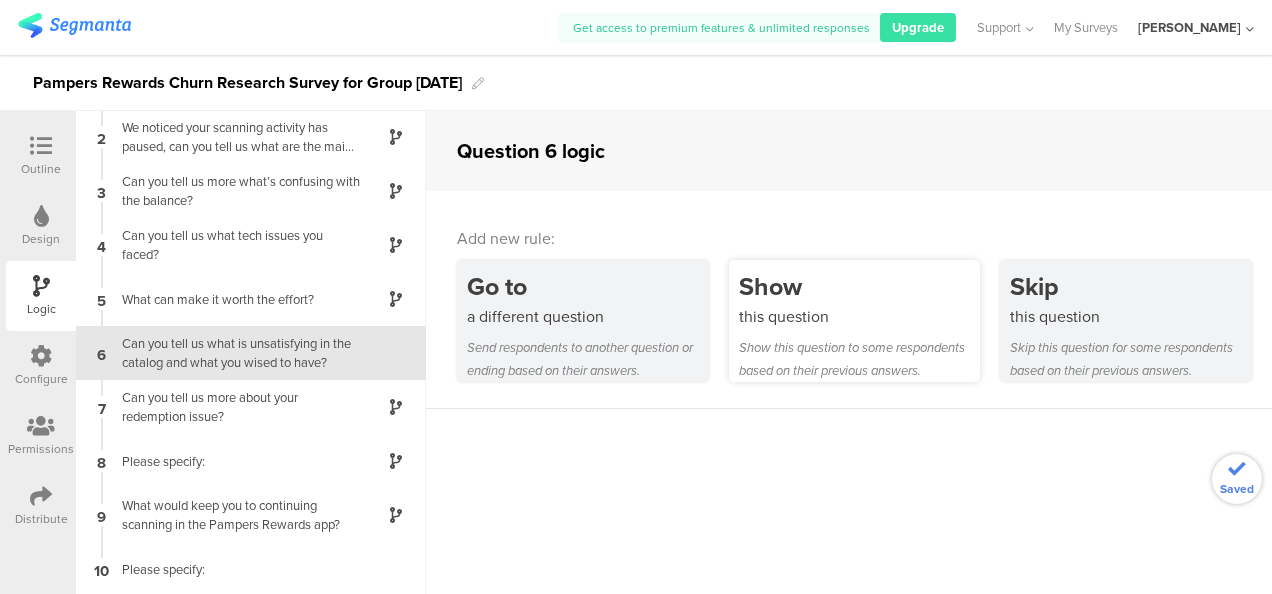 click on "this question" at bounding box center [860, 316] 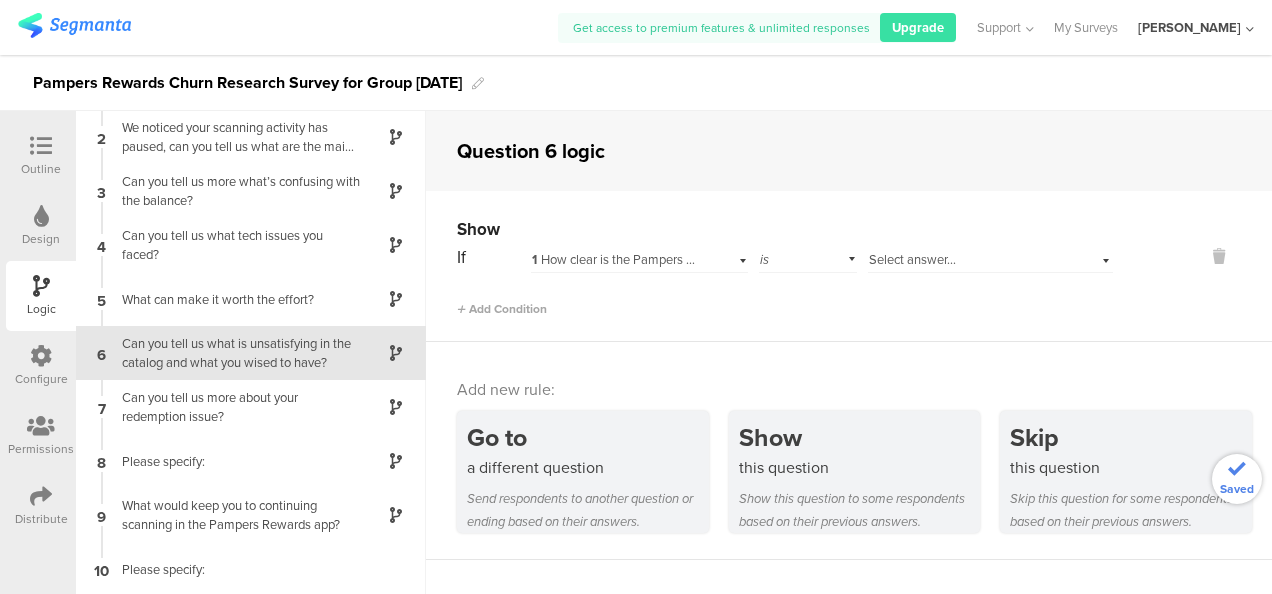 click on "1  How clear is the Pampers Rewards loyalty earning mechanism for you?" at bounding box center (639, 257) 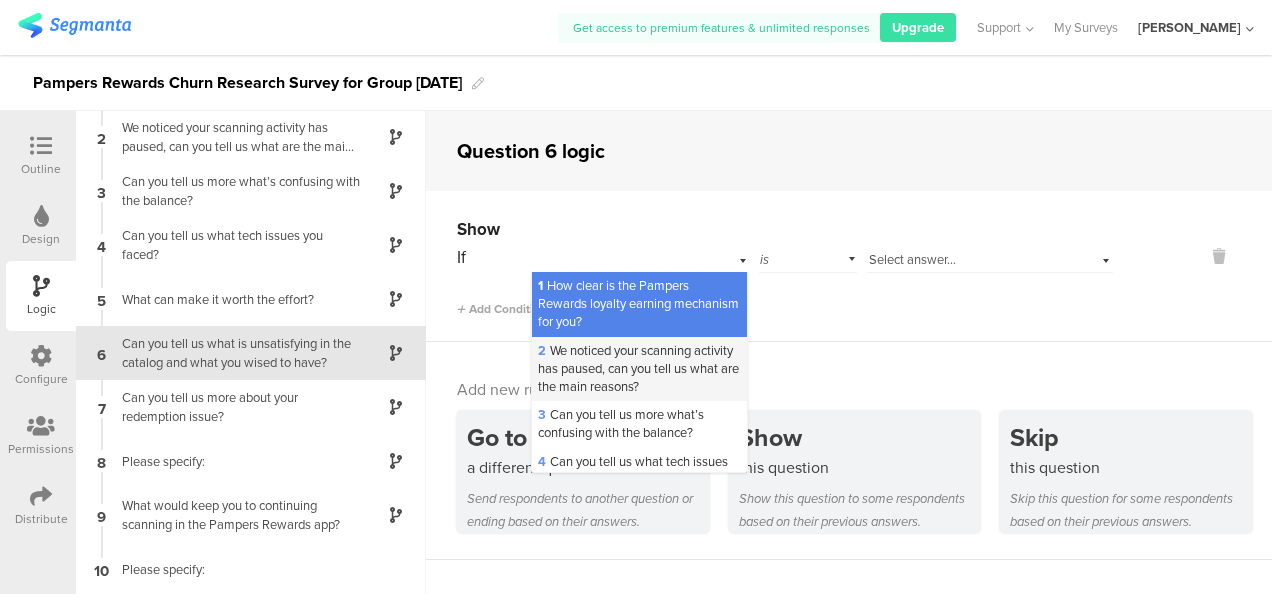 click on "2  We noticed your scanning activity has paused, can you tell us what are the main reasons?" at bounding box center [638, 368] 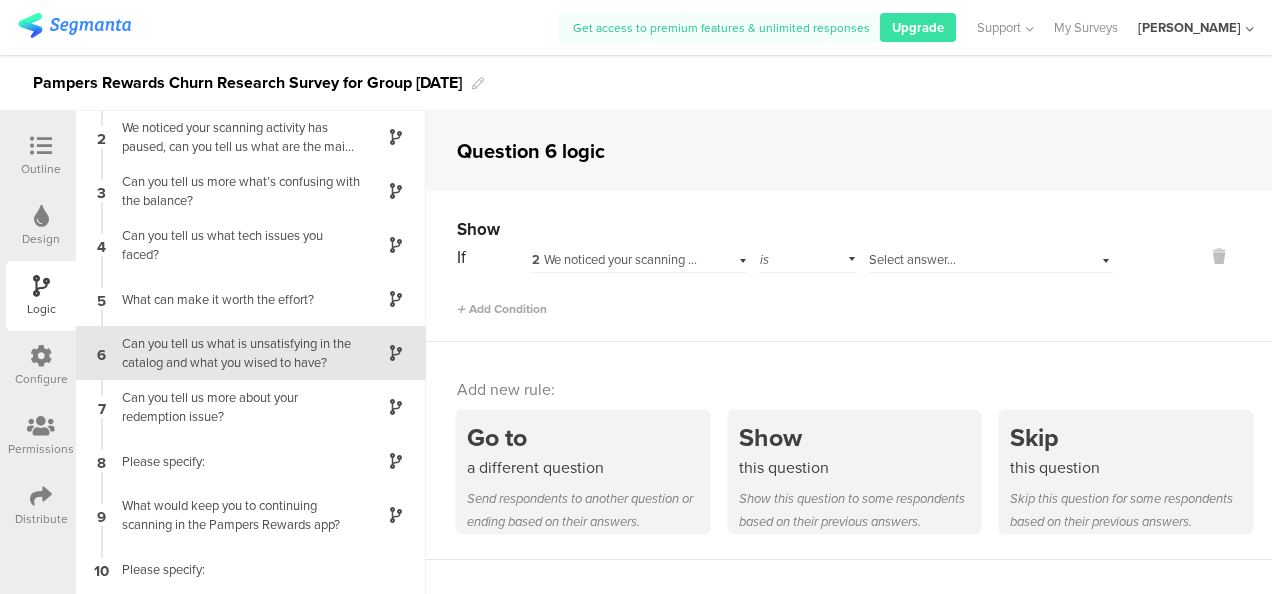 click on "Select answer..." at bounding box center (967, 260) 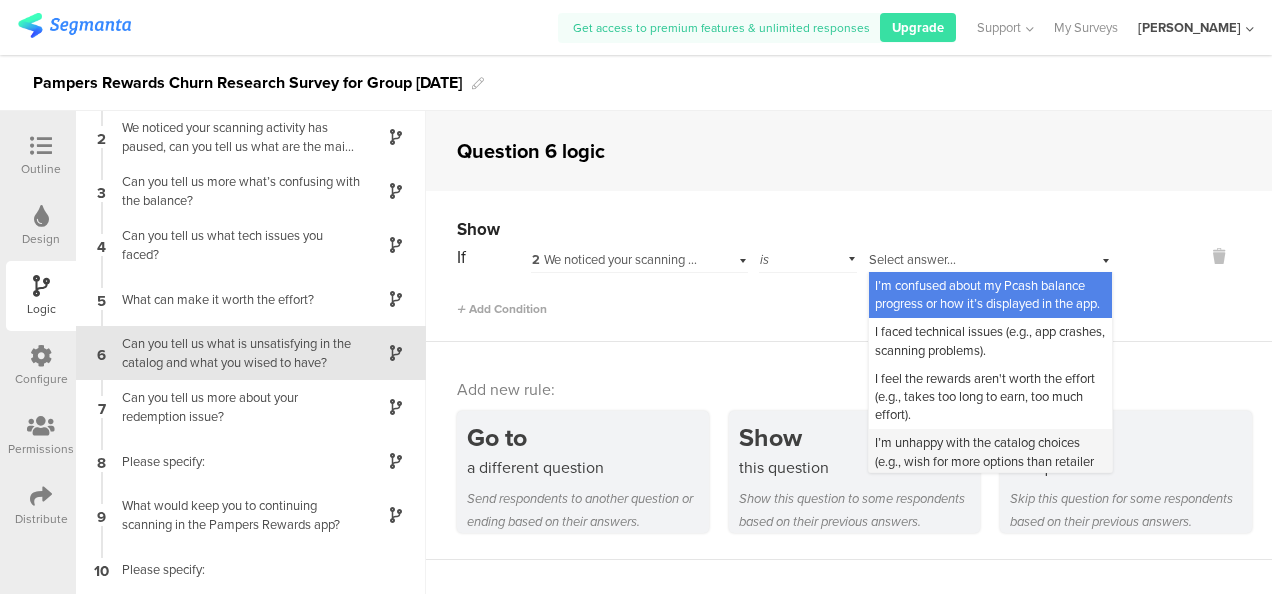 click on "I’m unhappy with the catalog choices (e.g., wish for more options than retailer coupons)." at bounding box center [984, 460] 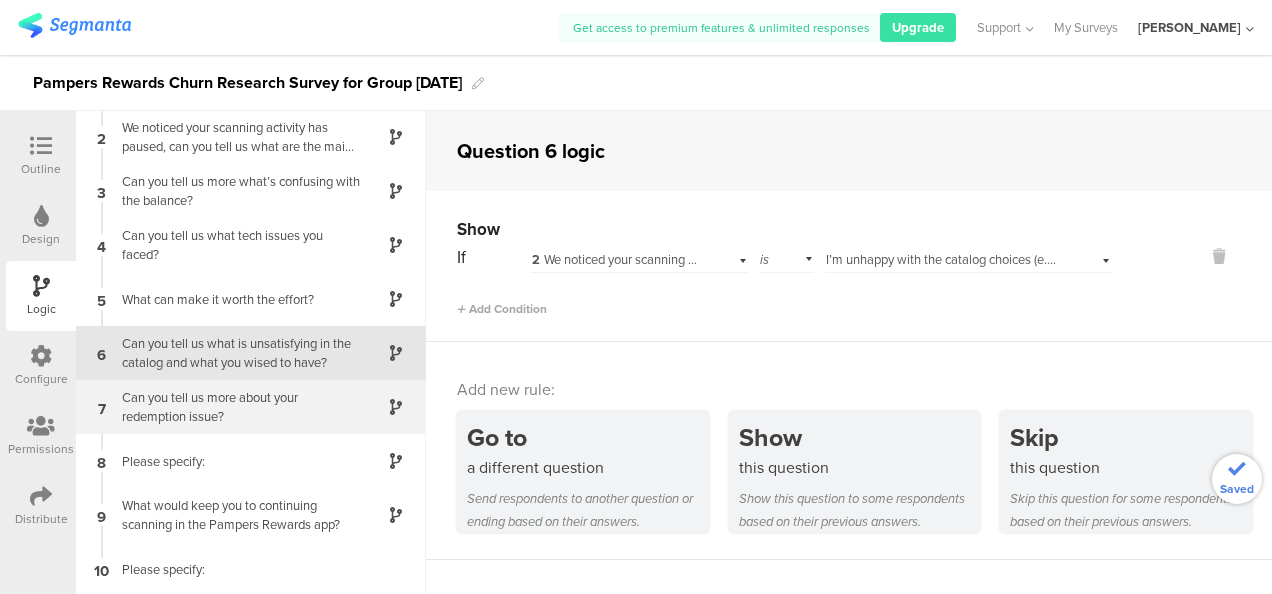 click on "Can you tell us more about your redemption issue?" at bounding box center [235, 407] 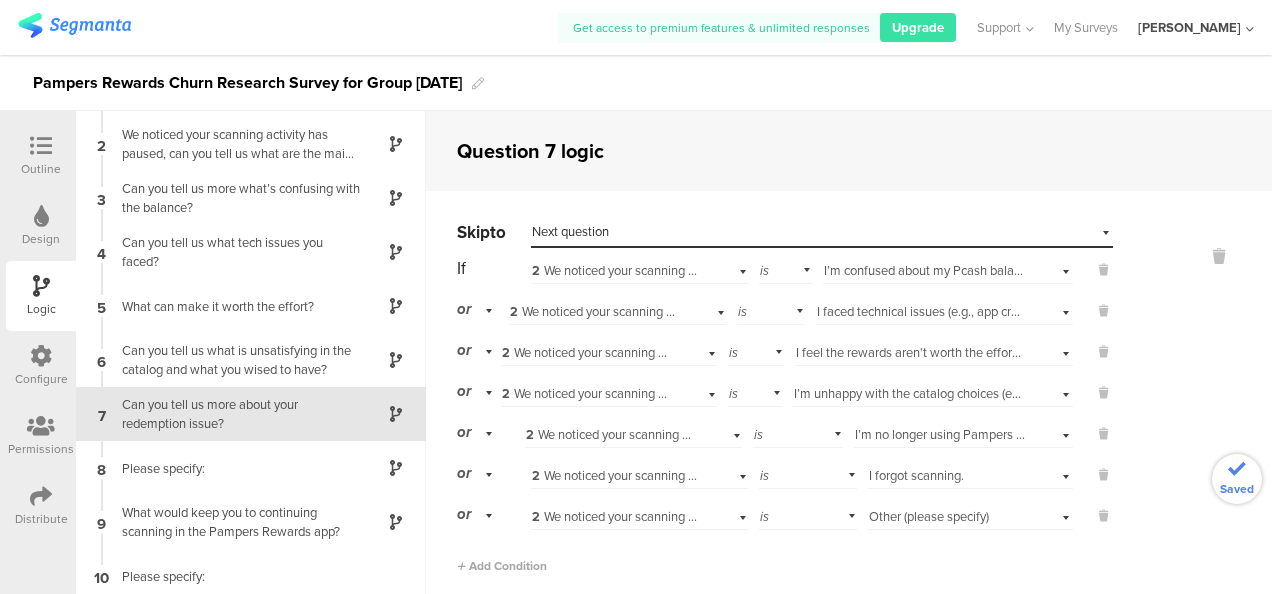 scroll, scrollTop: 56, scrollLeft: 0, axis: vertical 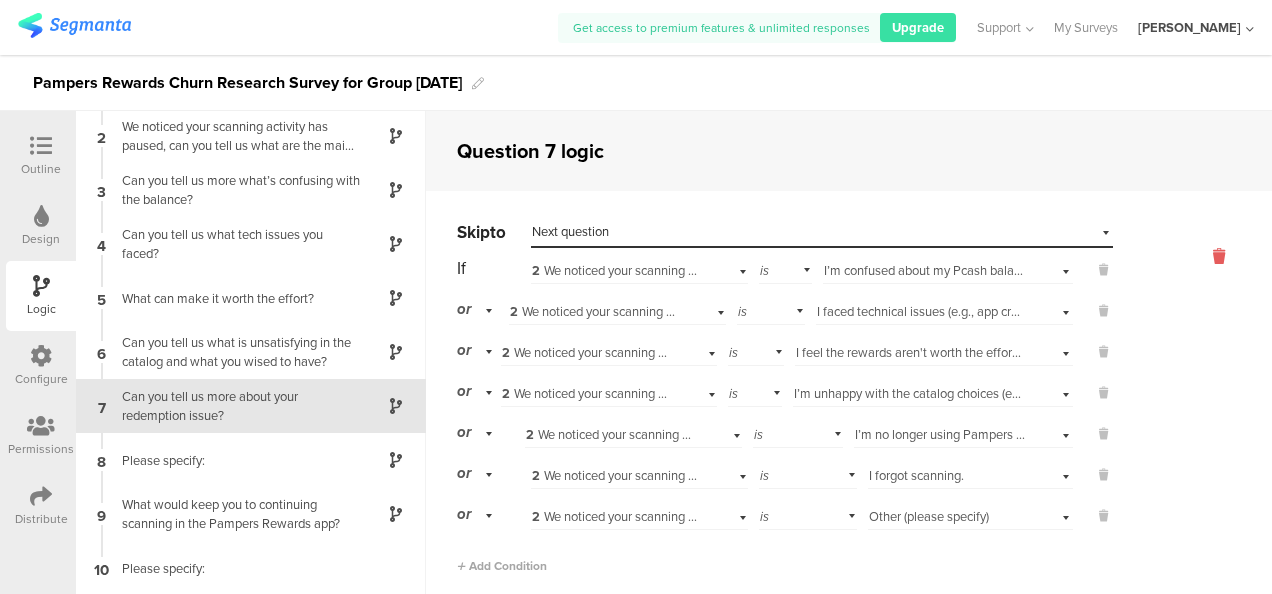 click at bounding box center (1219, 256) 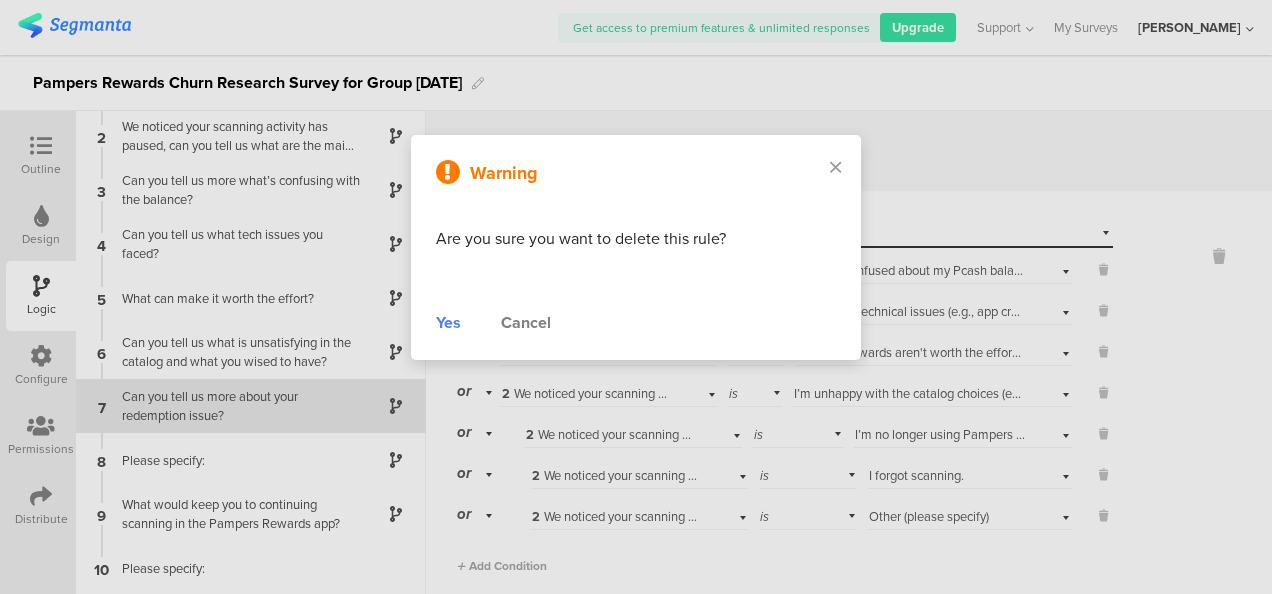 click on "Yes" at bounding box center (448, 323) 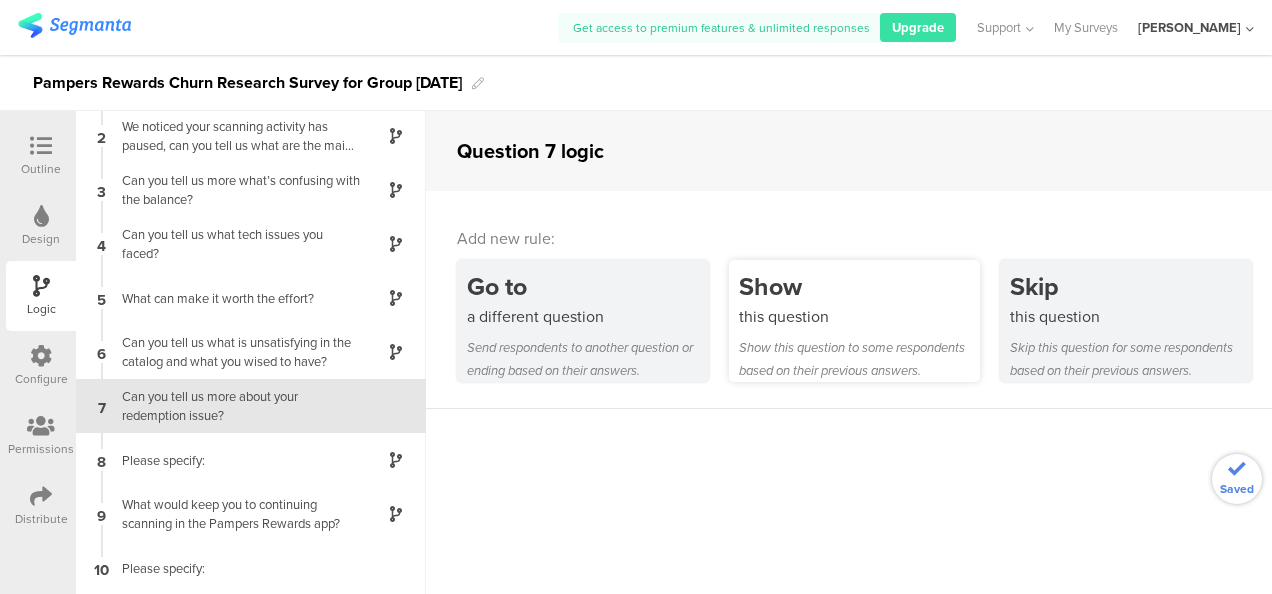 click on "this question" at bounding box center [860, 316] 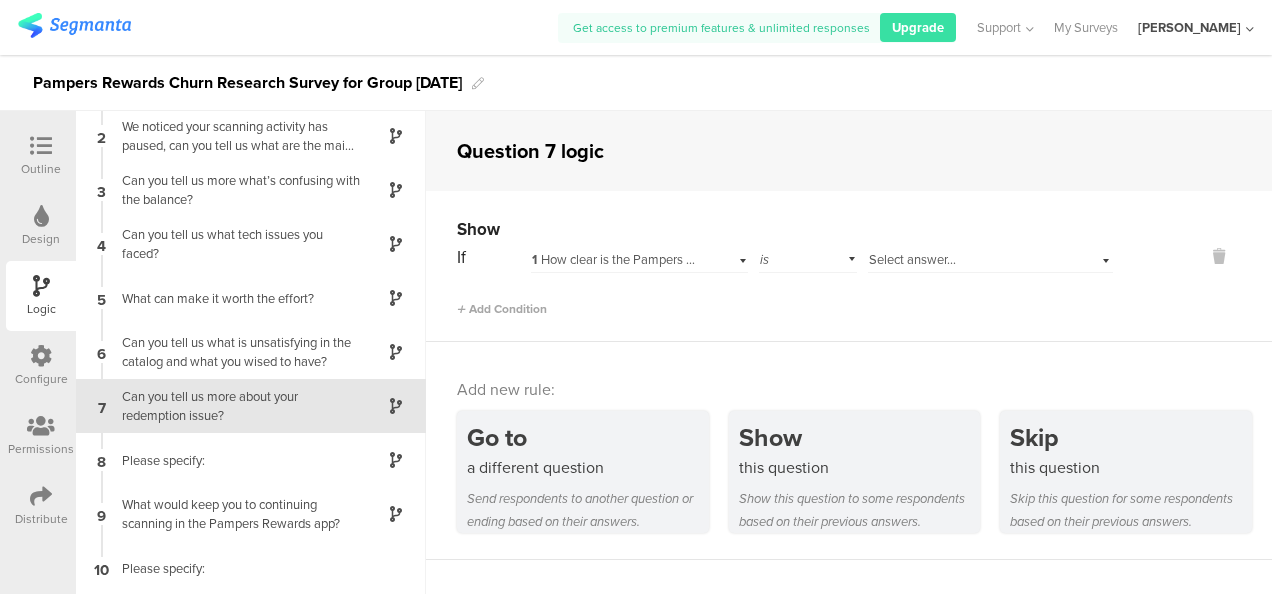 click on "1  How clear is the Pampers Rewards loyalty earning mechanism for you?" at bounding box center [639, 257] 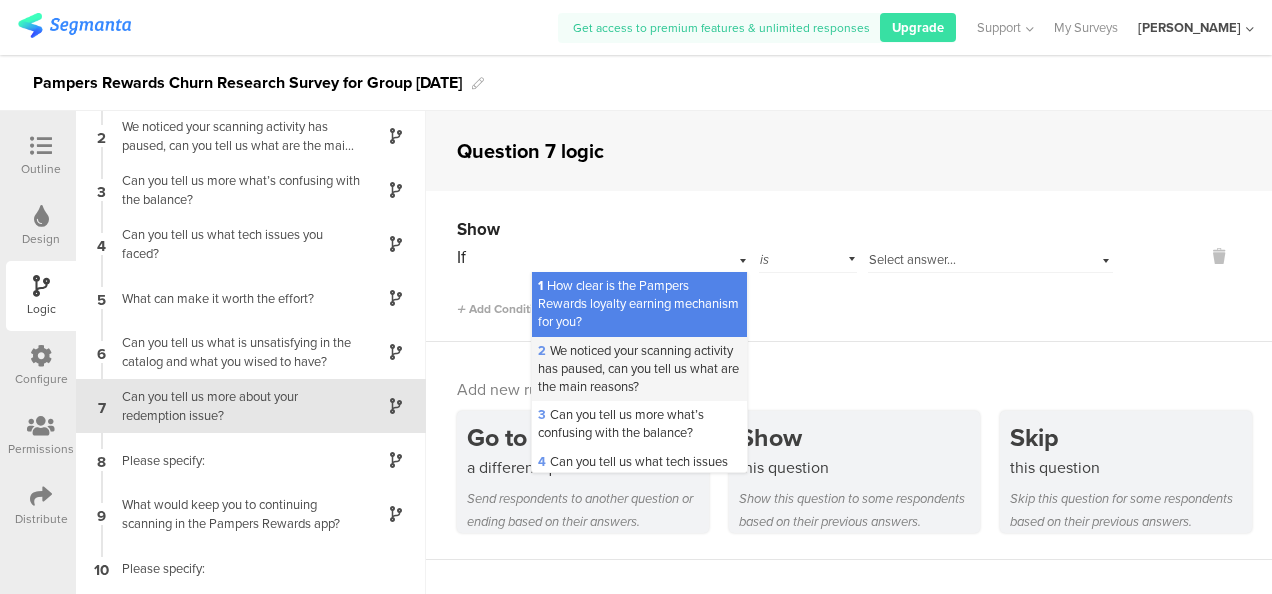 click on "2  We noticed your scanning activity has paused, can you tell us what are the main reasons?" at bounding box center (638, 368) 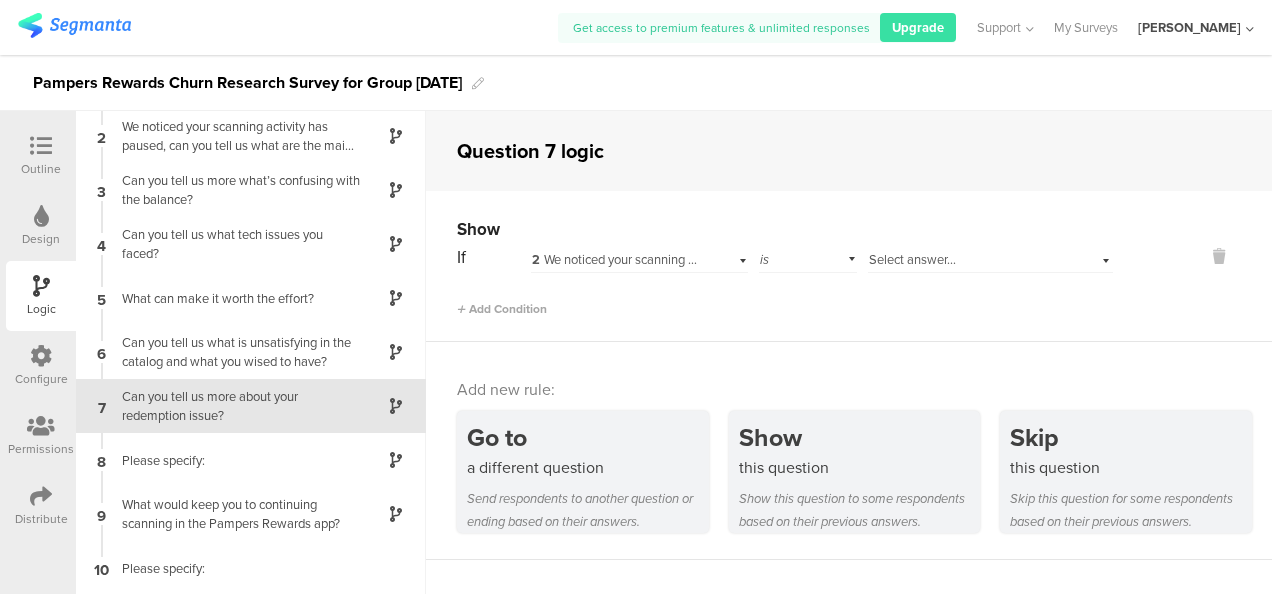click on "Select answer..." at bounding box center [967, 260] 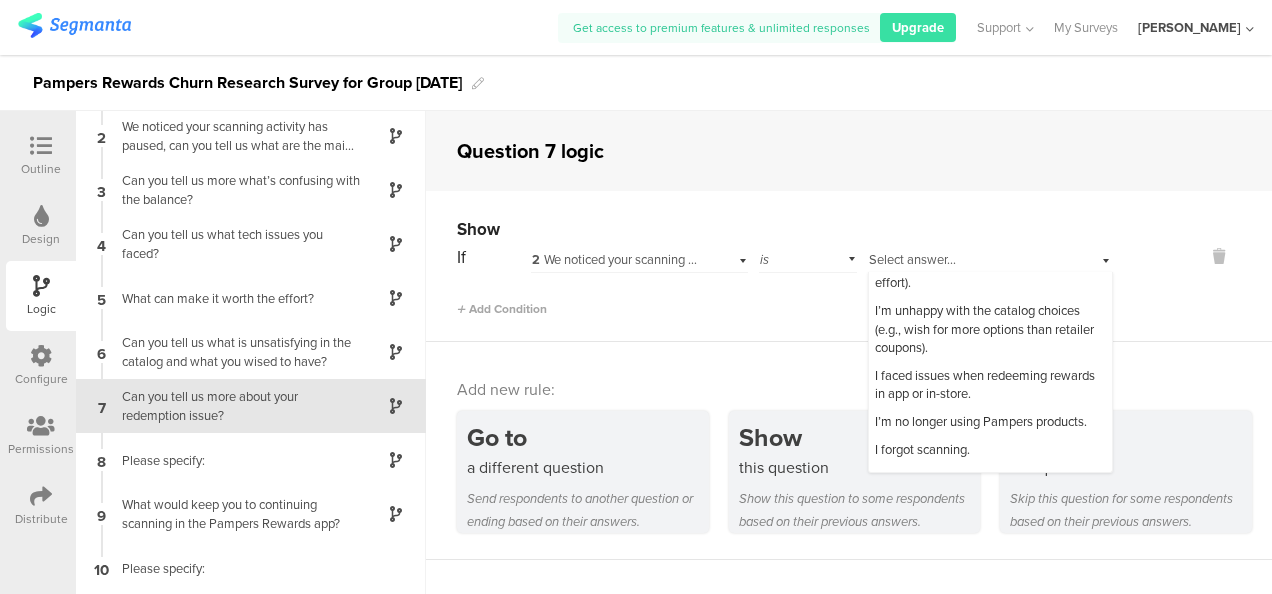 scroll, scrollTop: 155, scrollLeft: 0, axis: vertical 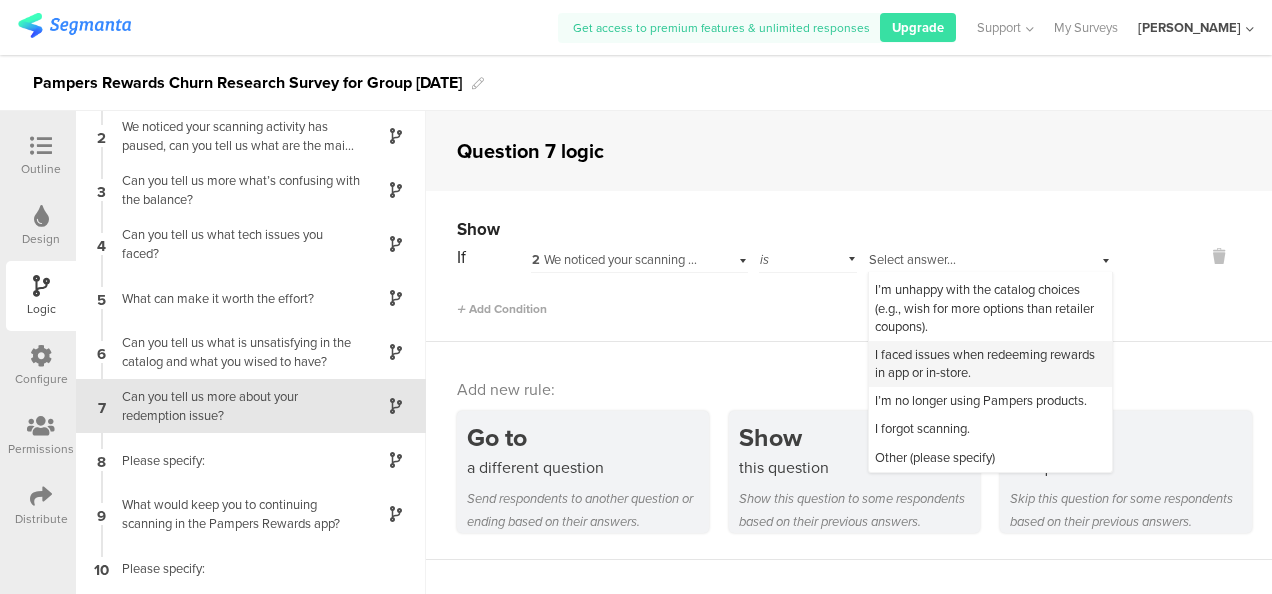 click on "I faced issues when redeeming rewards in app or in-store." at bounding box center [985, 363] 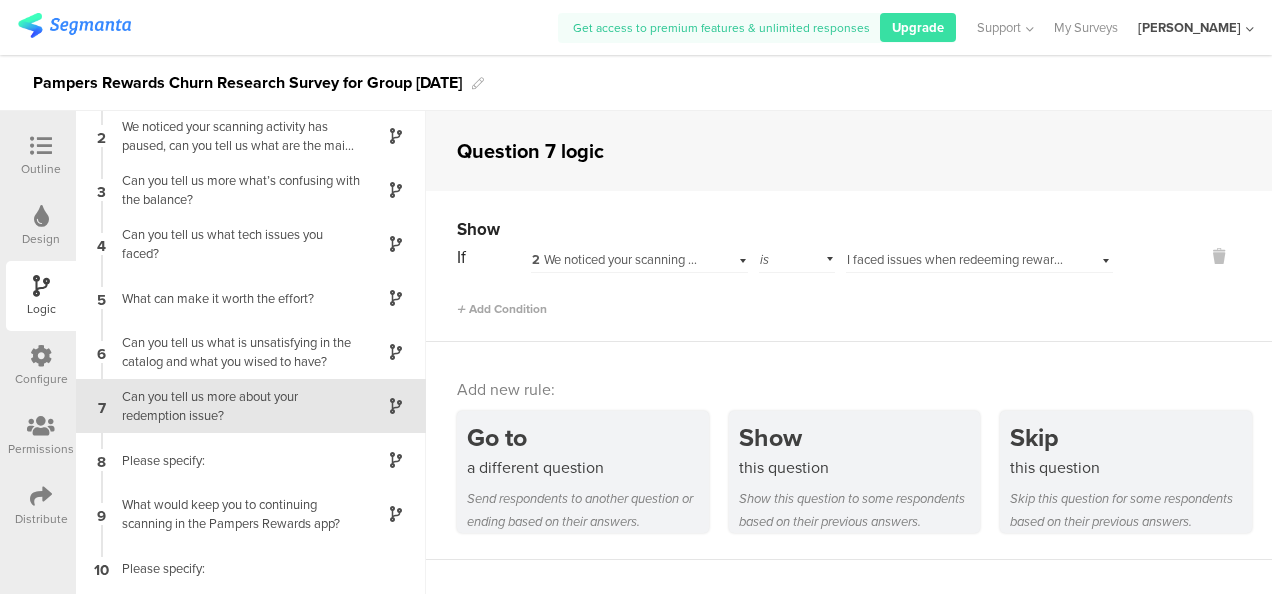 scroll, scrollTop: 0, scrollLeft: 0, axis: both 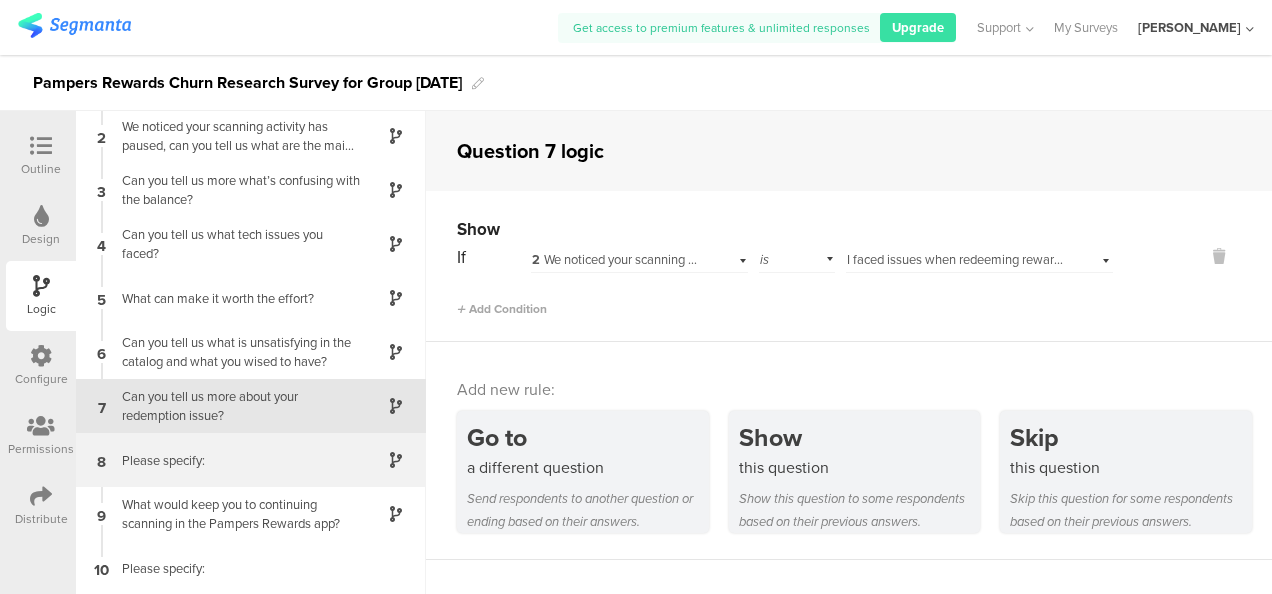 click on "Please specify:" at bounding box center [235, 460] 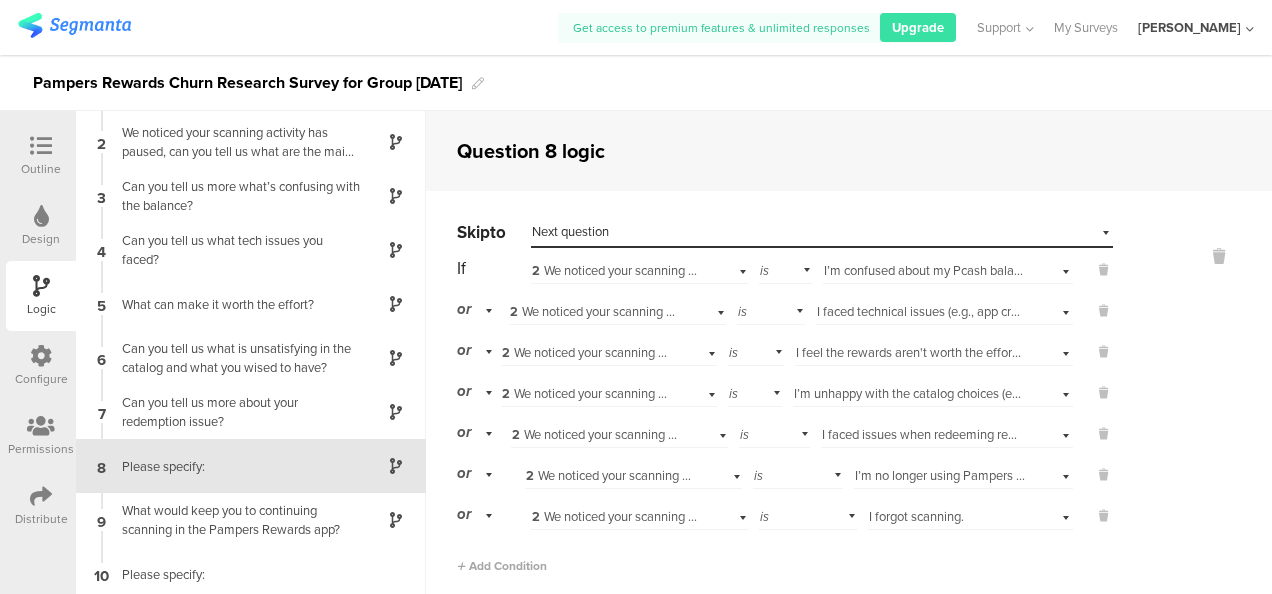 scroll, scrollTop: 56, scrollLeft: 0, axis: vertical 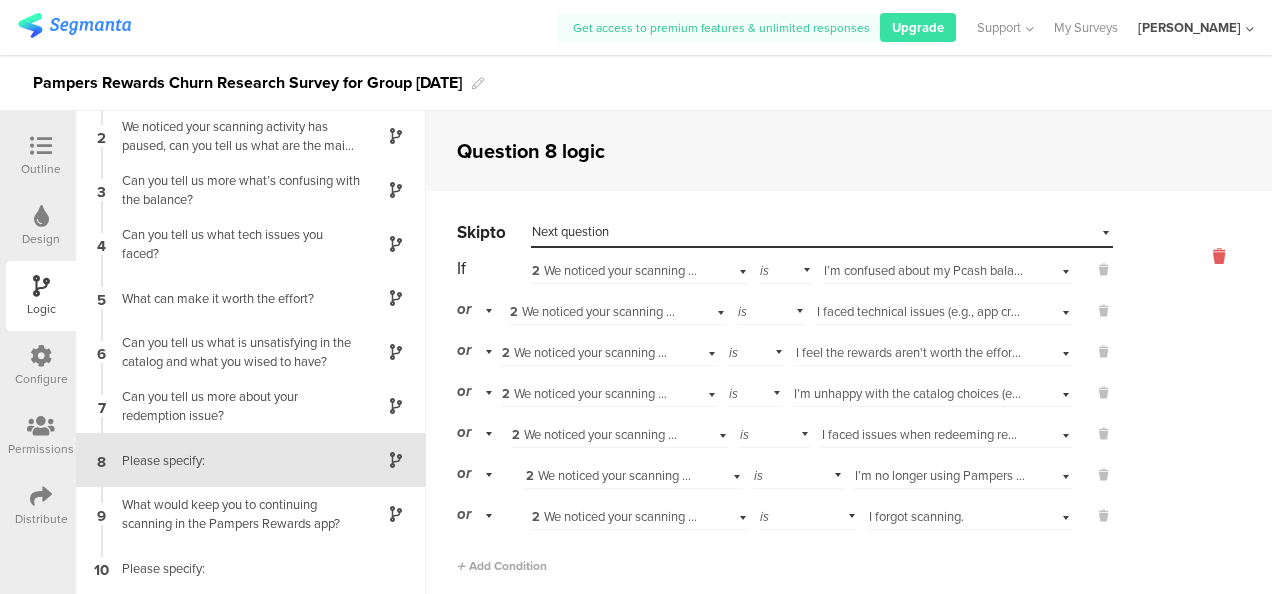 click at bounding box center (1219, 256) 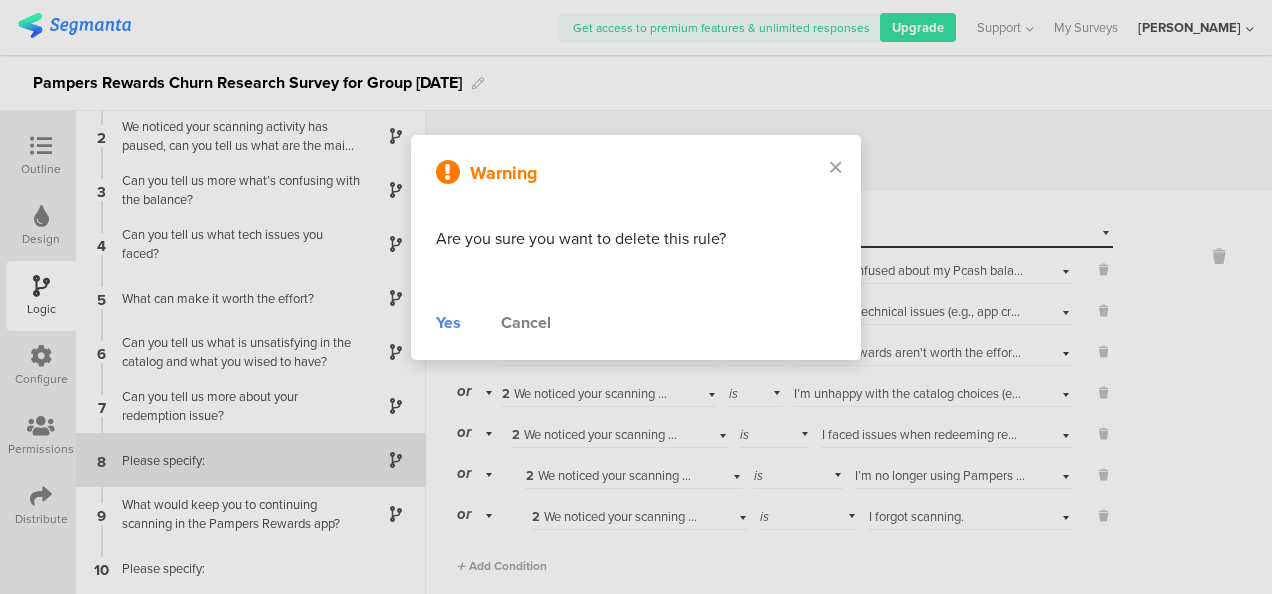 click on "Yes" at bounding box center [448, 323] 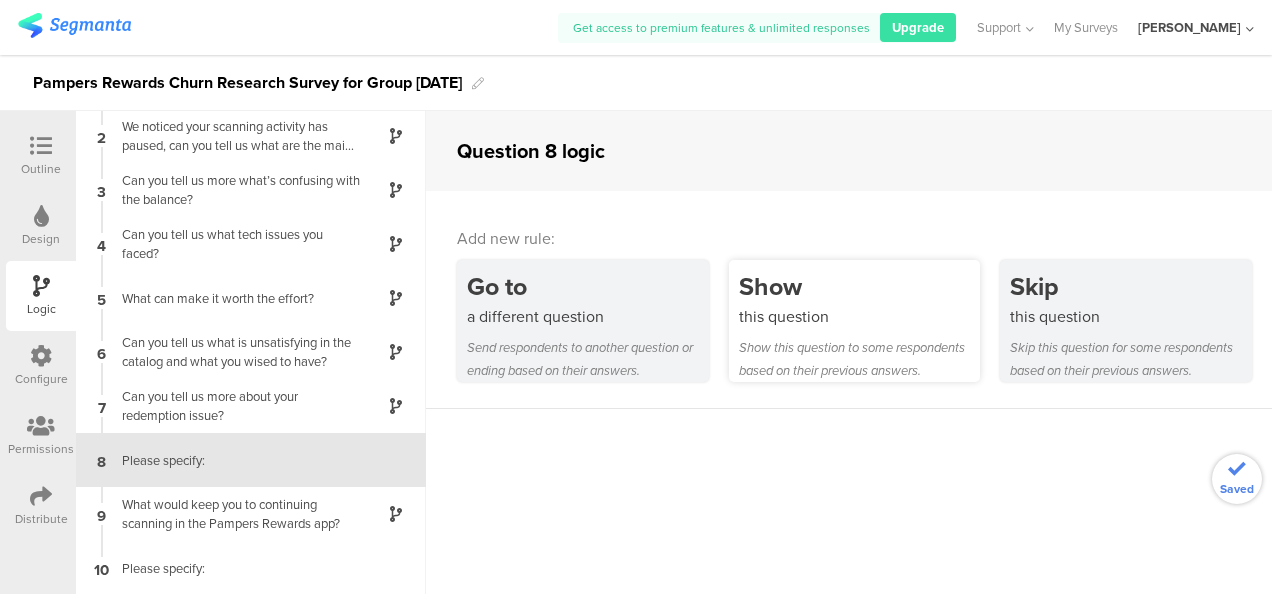 click on "Show
this question
Show this question to some respondents based on their previous answers." at bounding box center [855, 321] 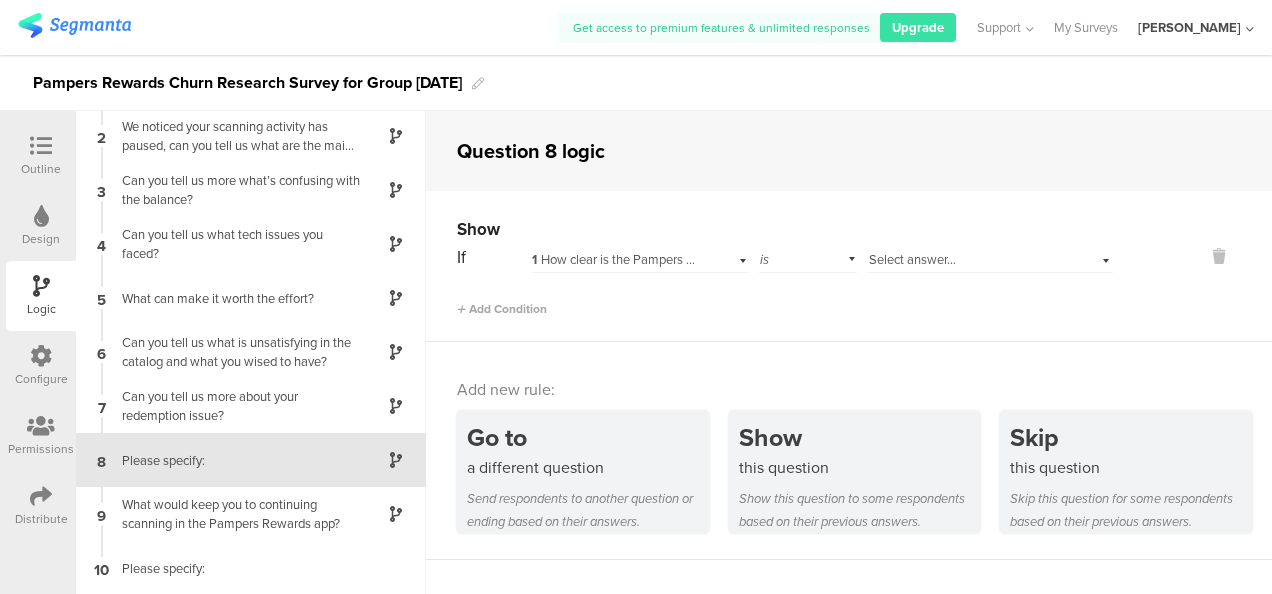 click on "1  How clear is the Pampers Rewards loyalty earning mechanism for you?" at bounding box center [639, 257] 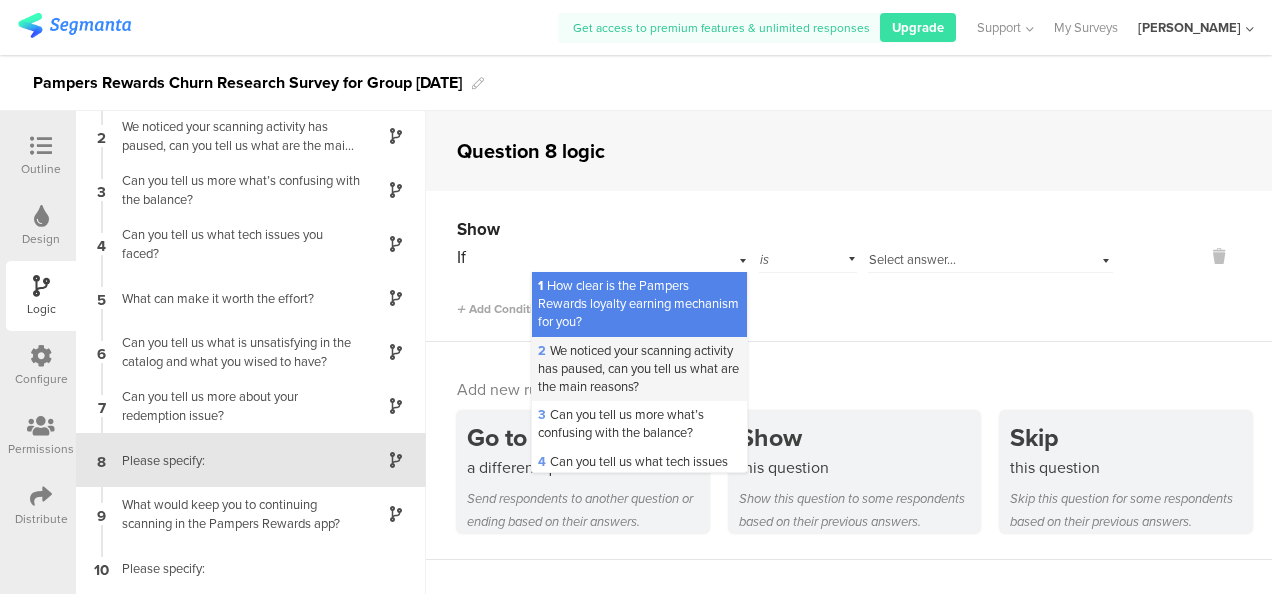 click on "2  We noticed your scanning activity has paused, can you tell us what are the main reasons?" at bounding box center [638, 368] 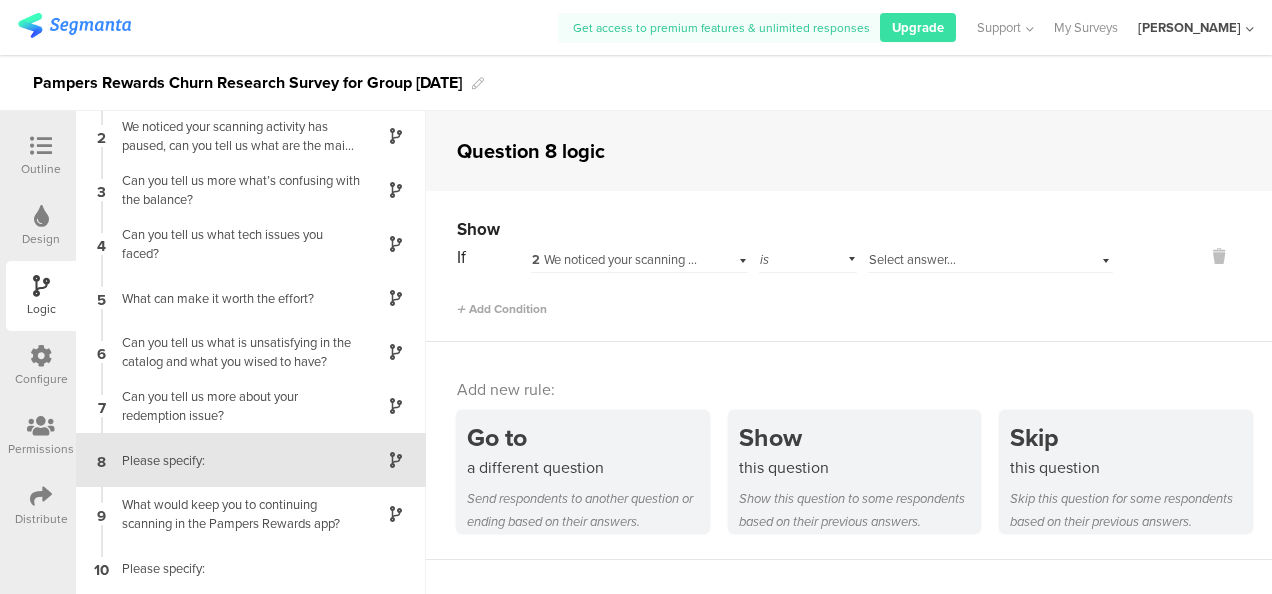 click on "Select answer..." at bounding box center (967, 260) 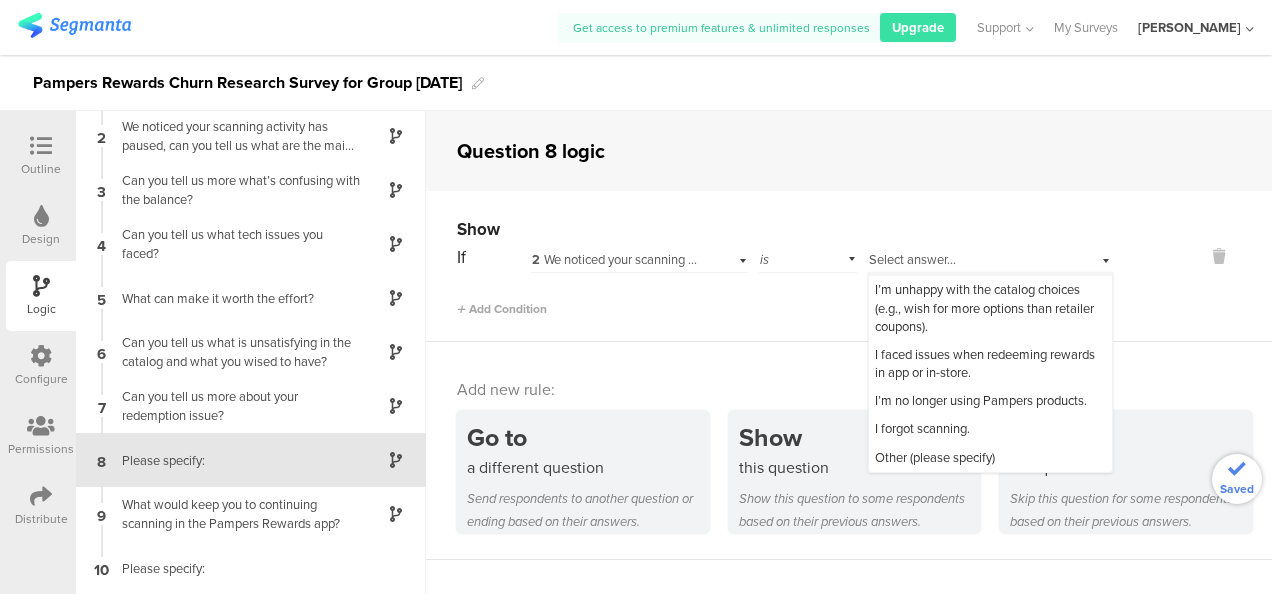 scroll, scrollTop: 189, scrollLeft: 0, axis: vertical 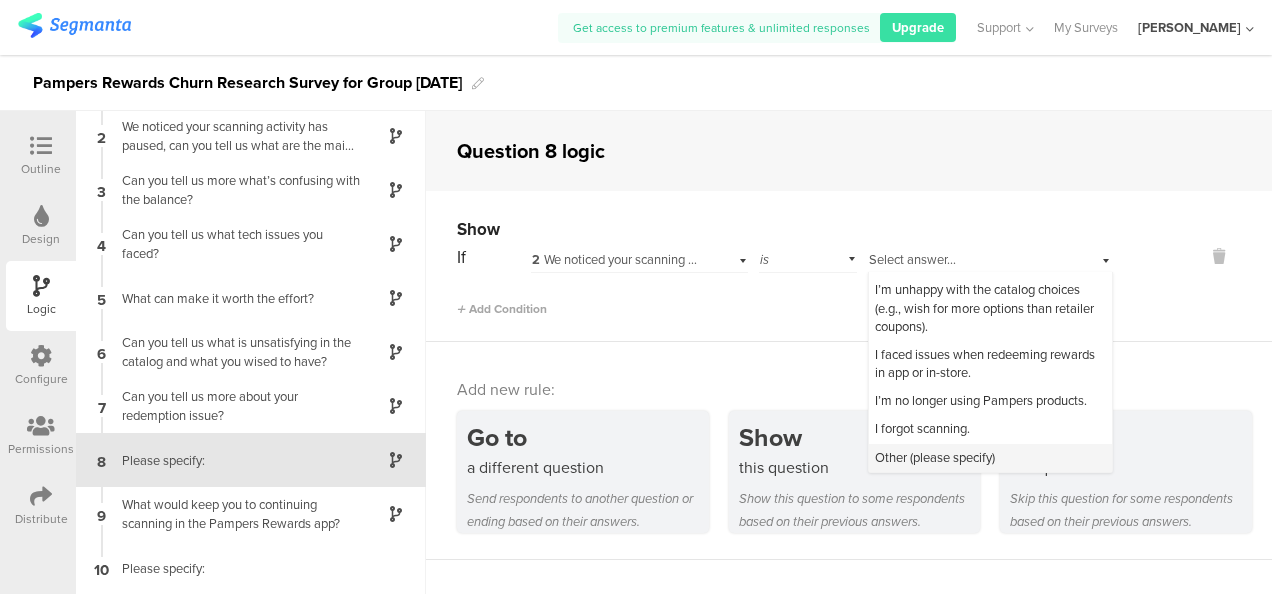 click on "Other (please specify)" at bounding box center (935, 457) 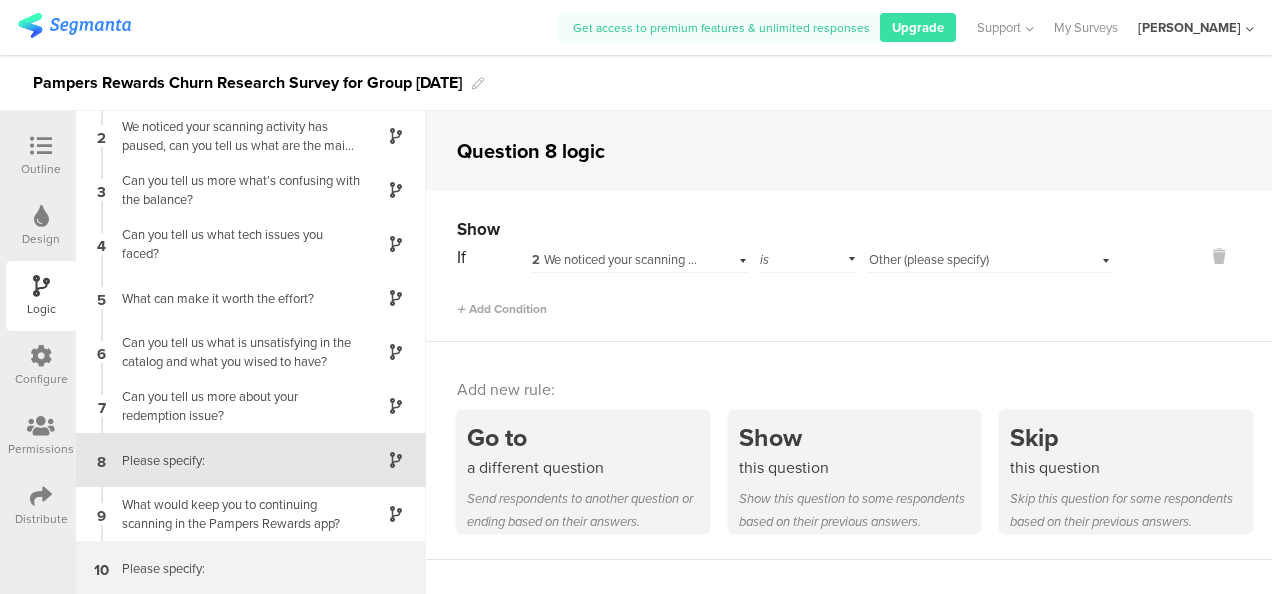 click on "Please specify:" at bounding box center [235, 568] 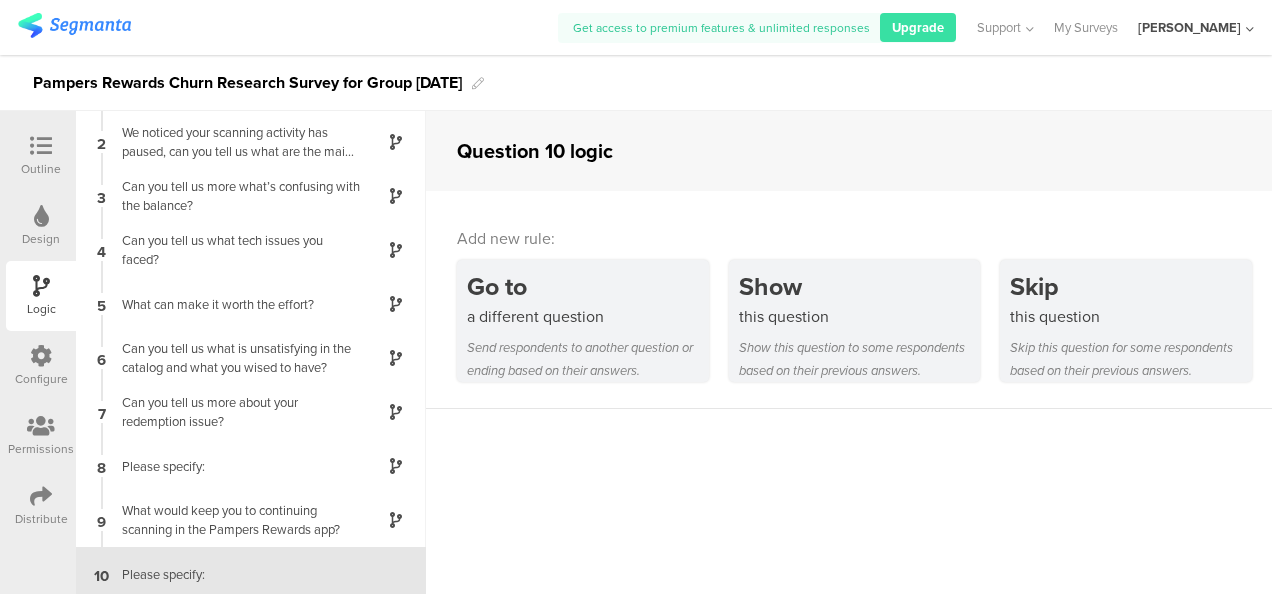 scroll, scrollTop: 56, scrollLeft: 0, axis: vertical 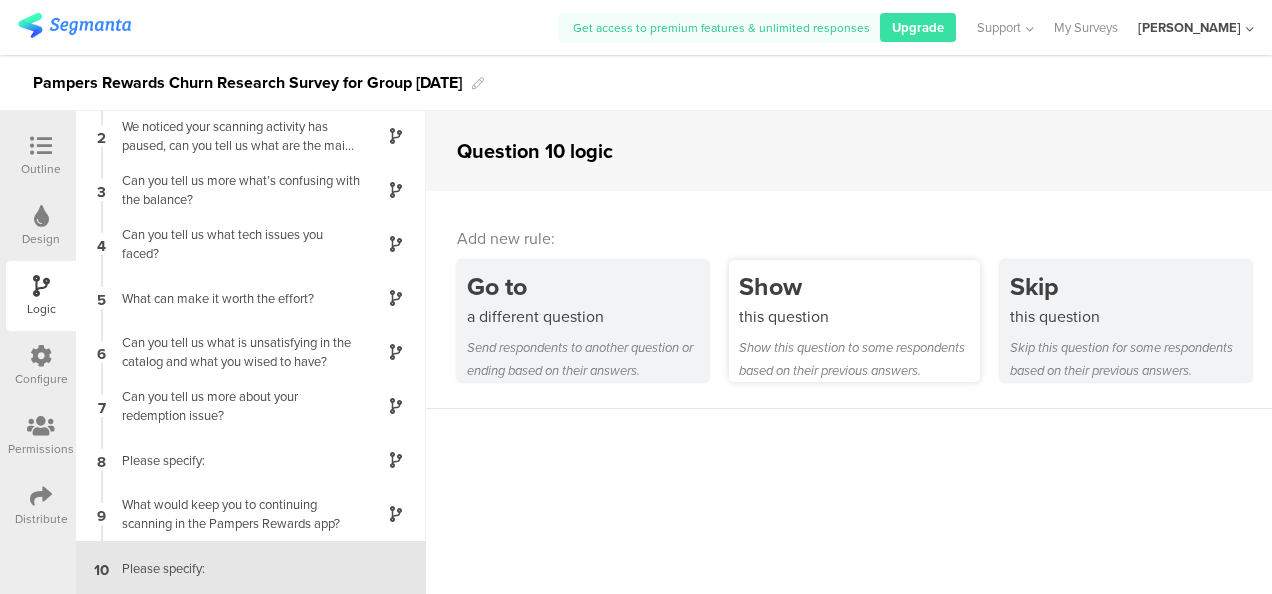 click on "Show this question to some respondents based on their previous answers." at bounding box center (860, 359) 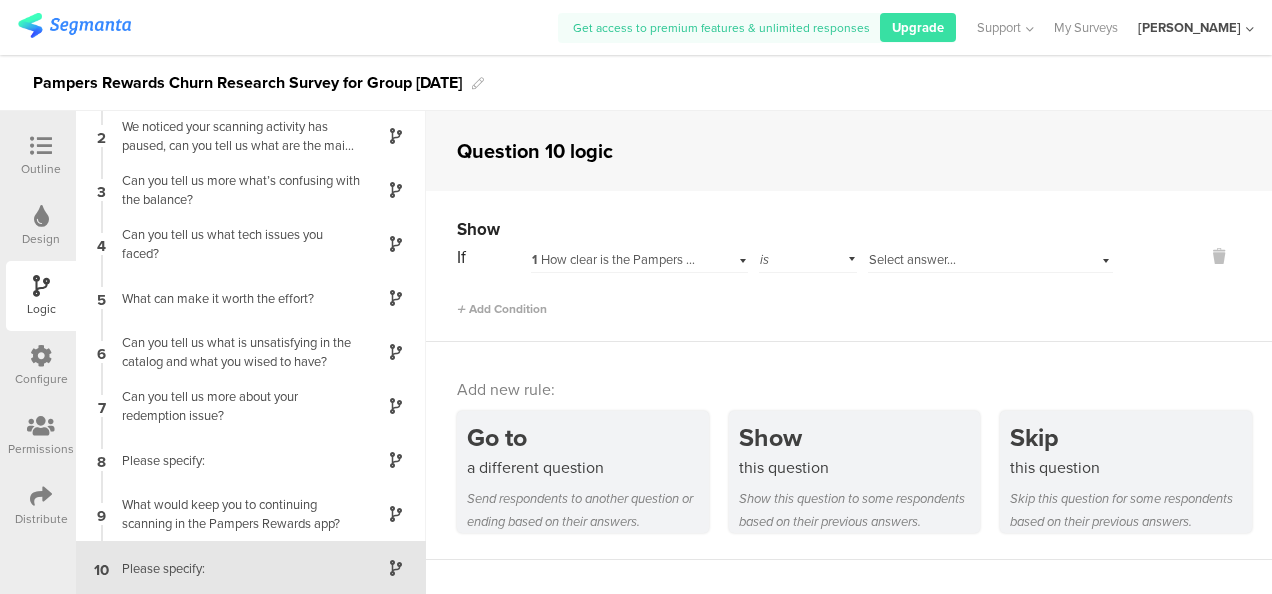 click on "1  How clear is the Pampers Rewards loyalty earning mechanism for you?" at bounding box center (733, 259) 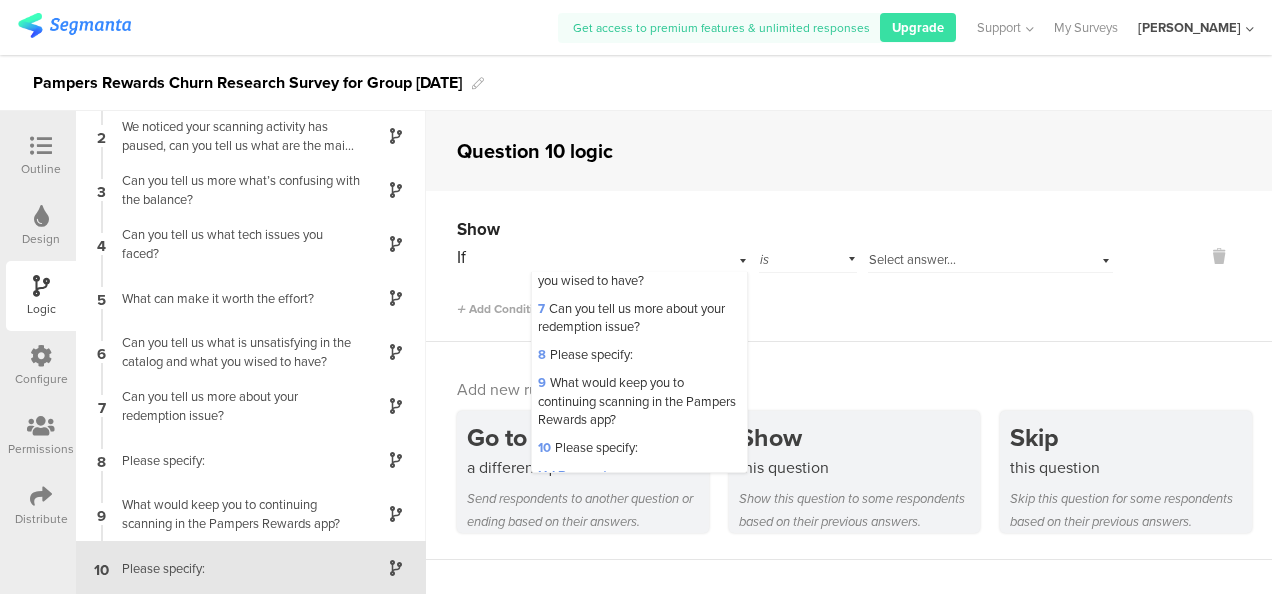 scroll, scrollTop: 364, scrollLeft: 0, axis: vertical 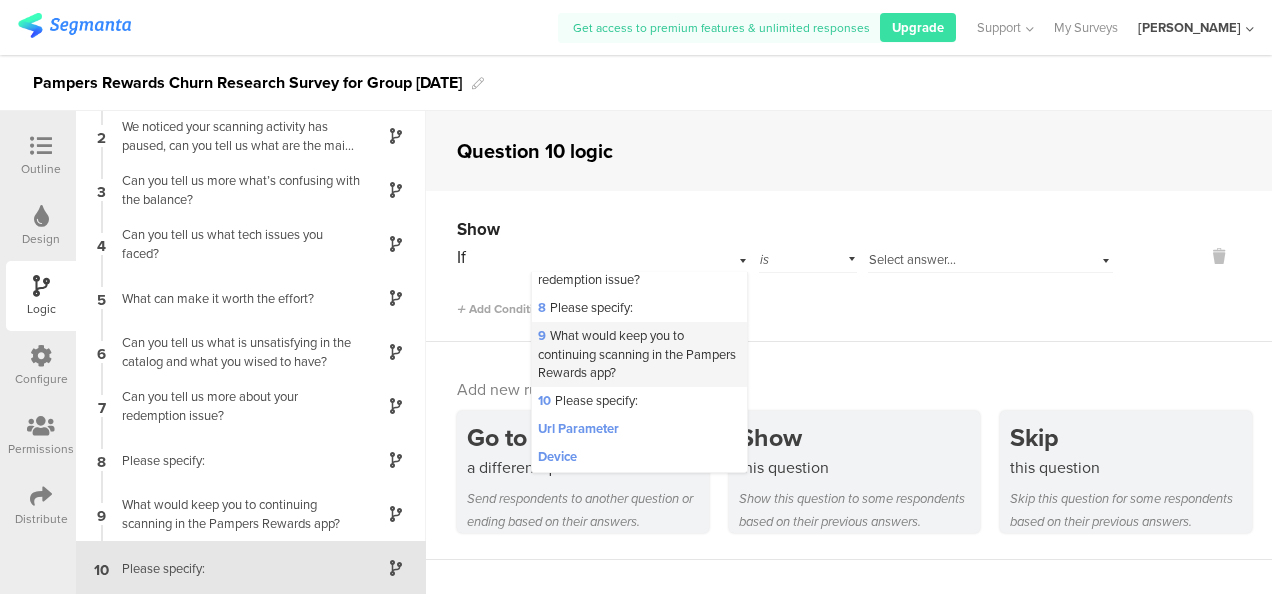 click on "9  What would keep you to continuing scanning in the Pampers Rewards app?" at bounding box center (637, 353) 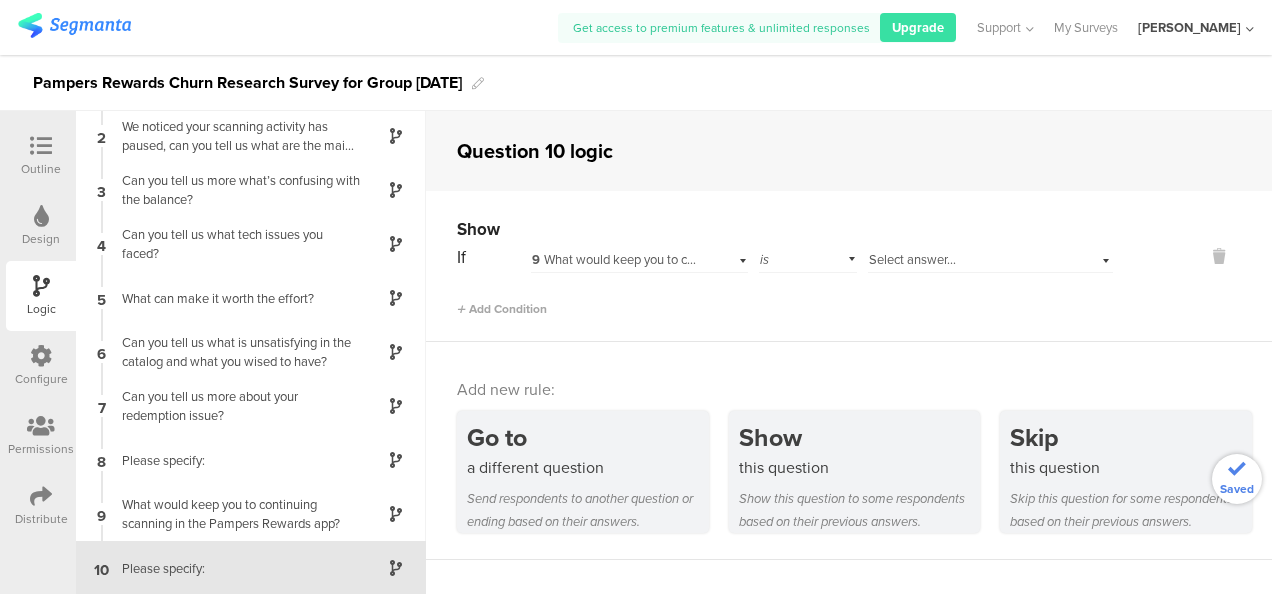 click on "Select answer..." at bounding box center (912, 259) 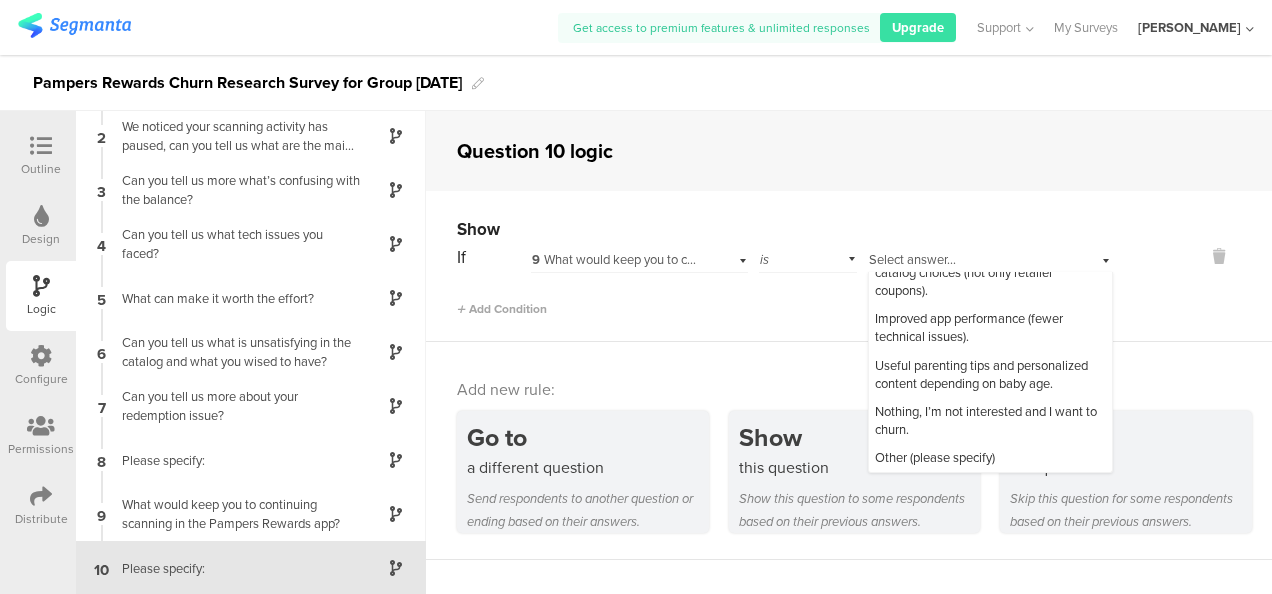 scroll, scrollTop: 132, scrollLeft: 0, axis: vertical 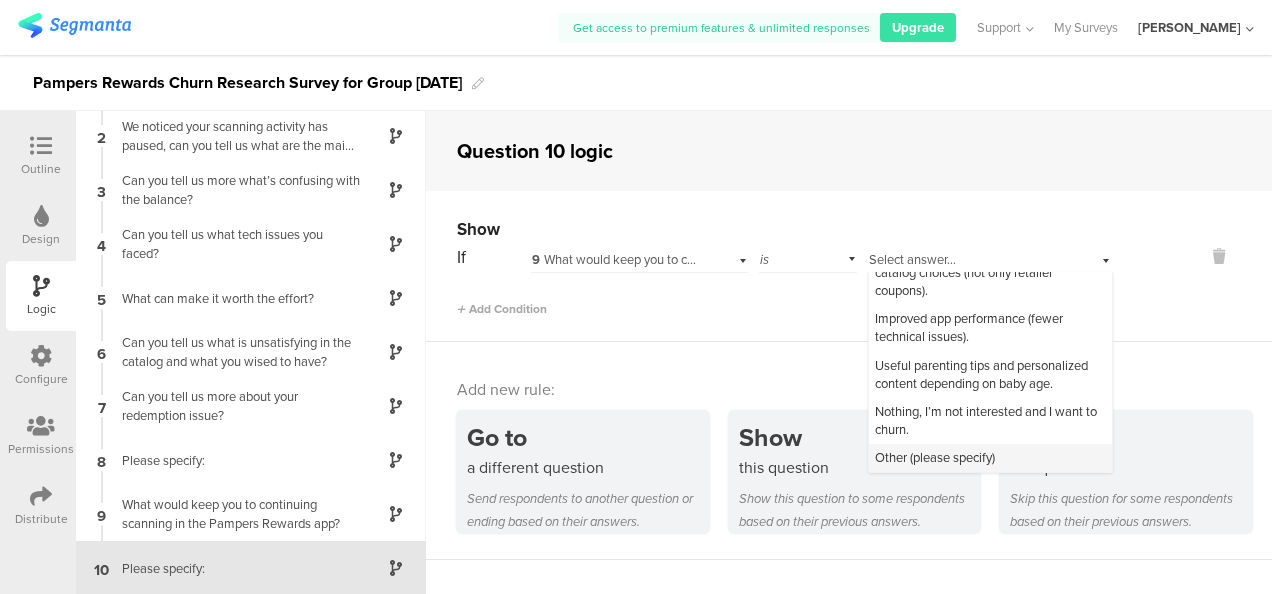 click on "Other (please specify)" at bounding box center (935, 457) 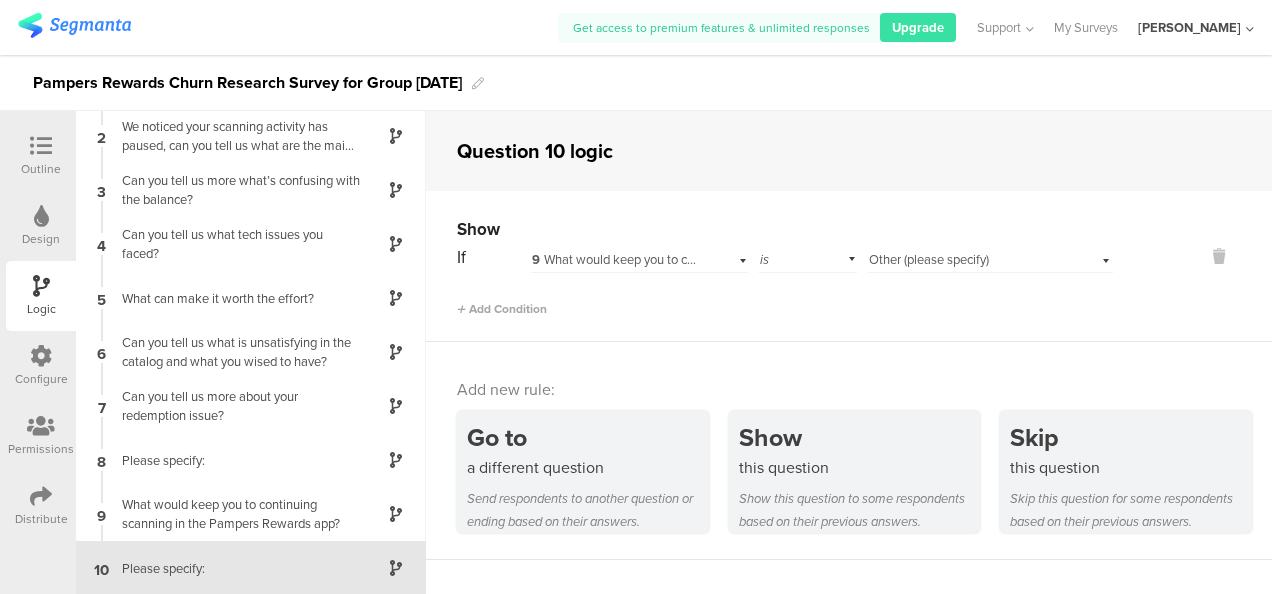 click on "[PERSON_NAME]" 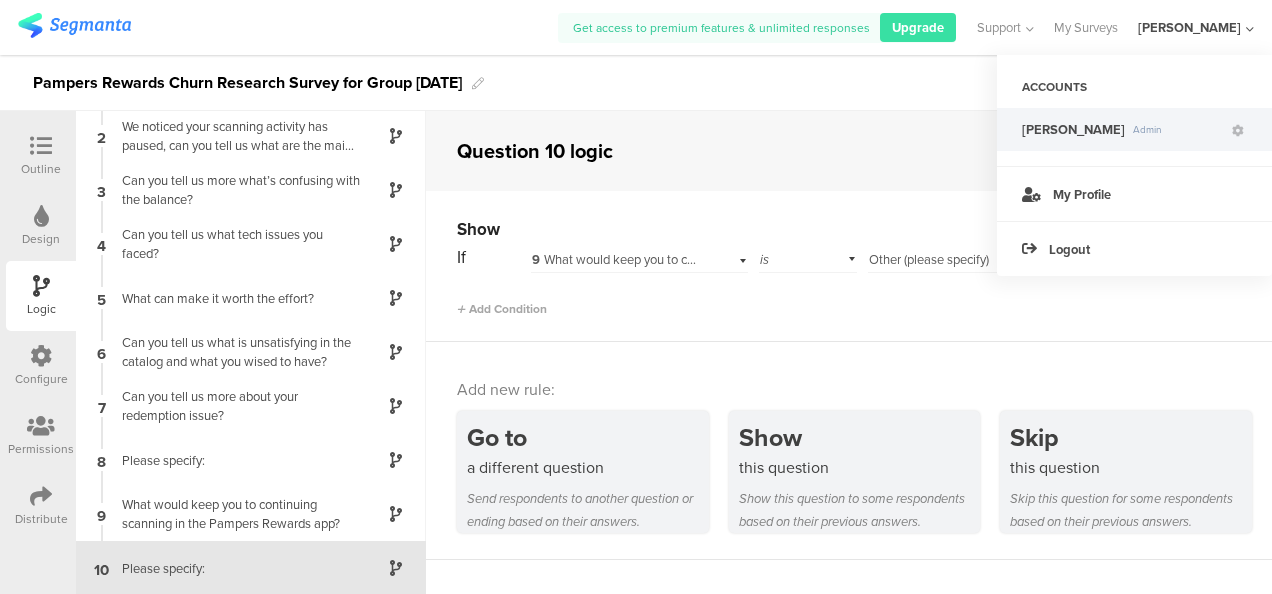 click at bounding box center [288, 27] 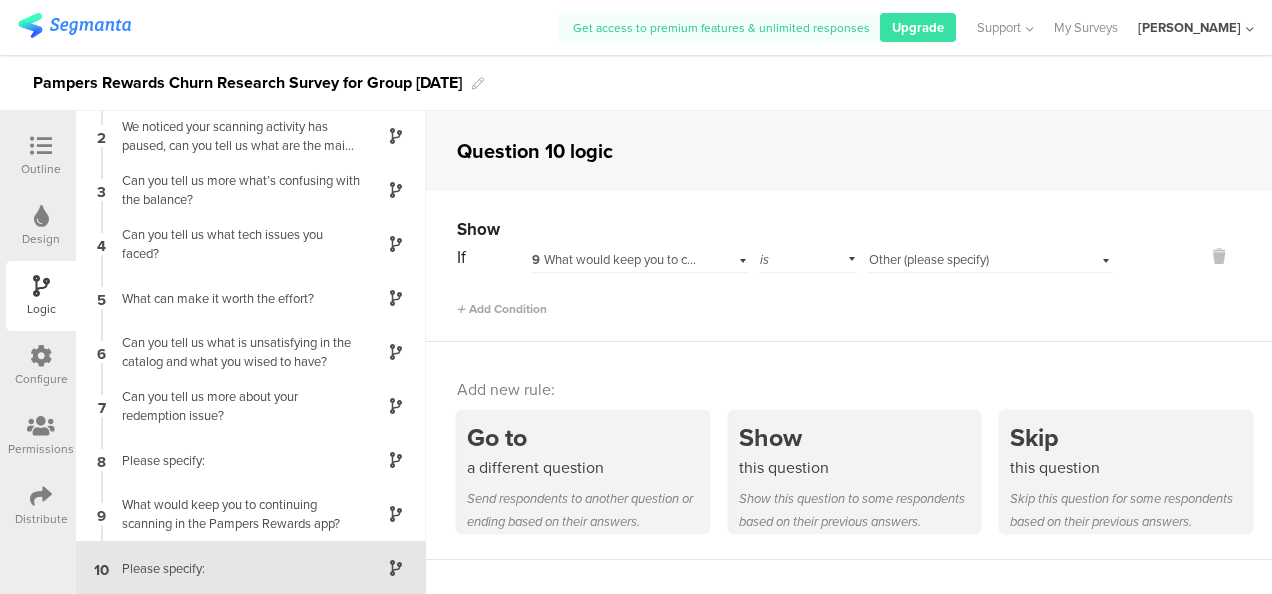 click at bounding box center [74, 25] 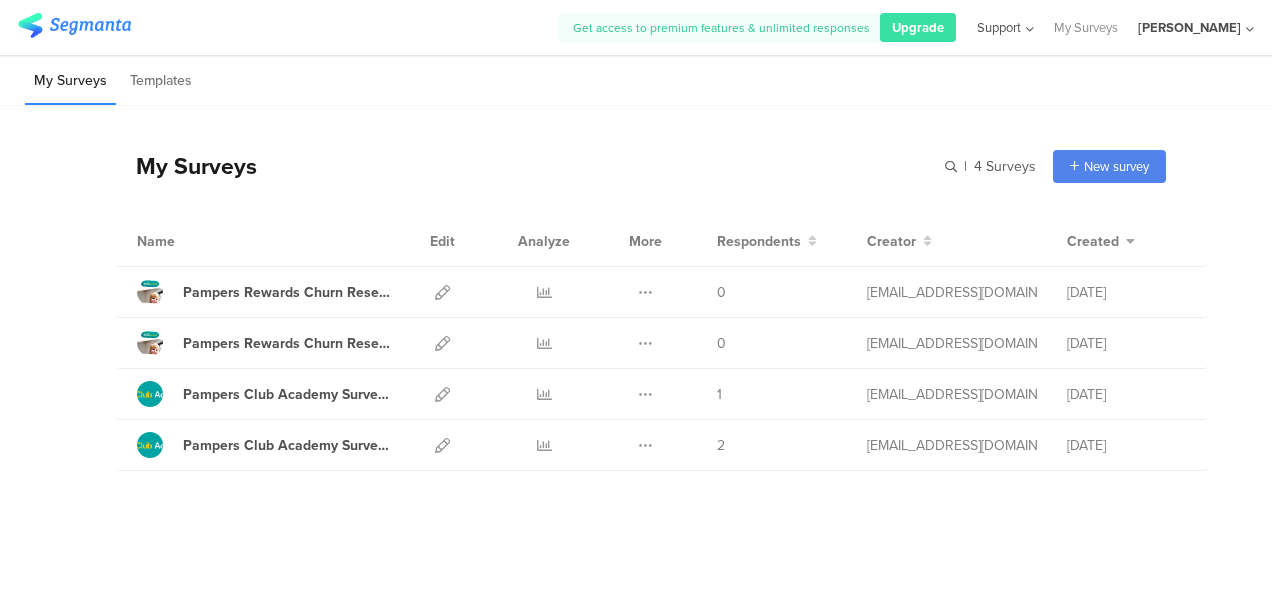 click 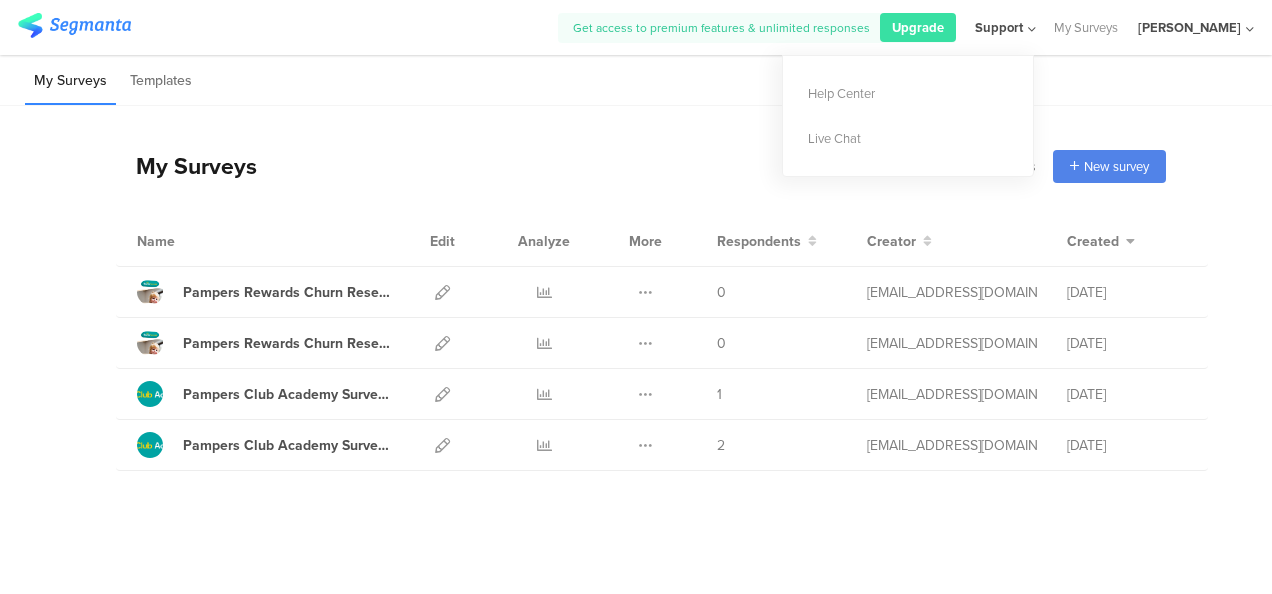 click on "[PERSON_NAME]" 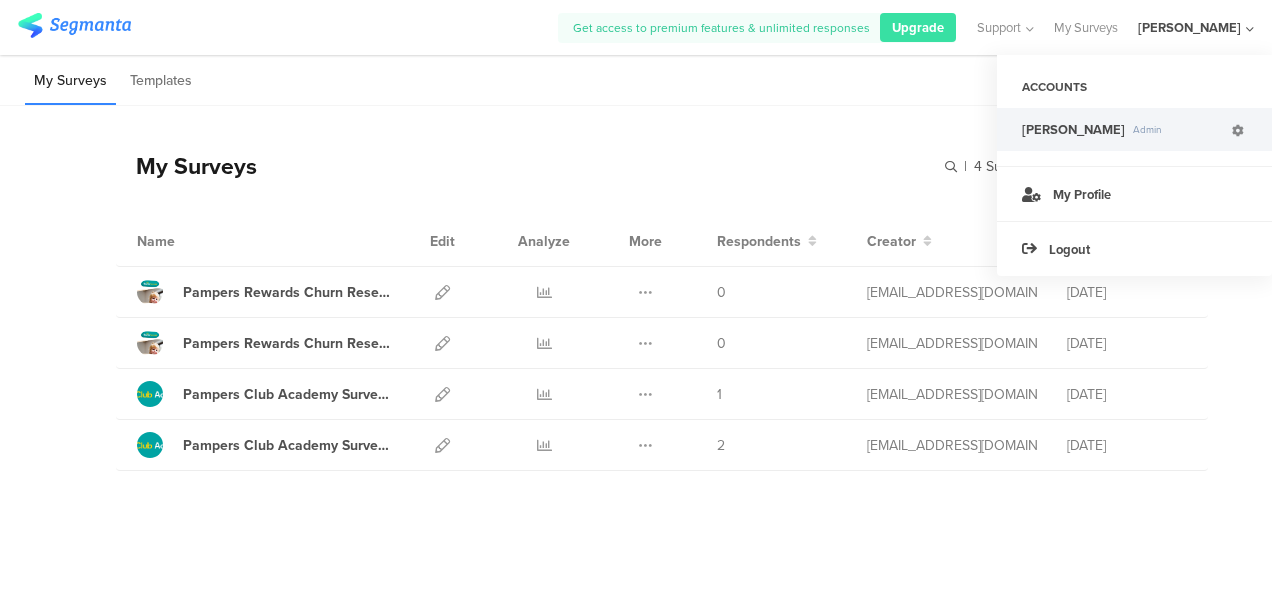 click 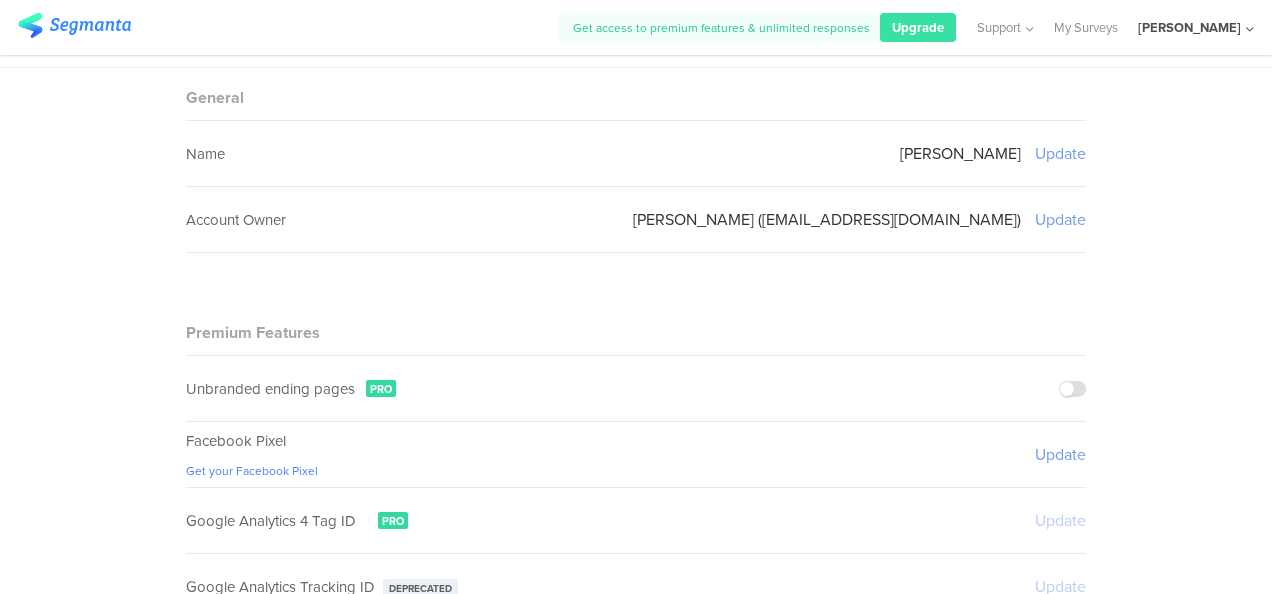 scroll, scrollTop: 100, scrollLeft: 0, axis: vertical 